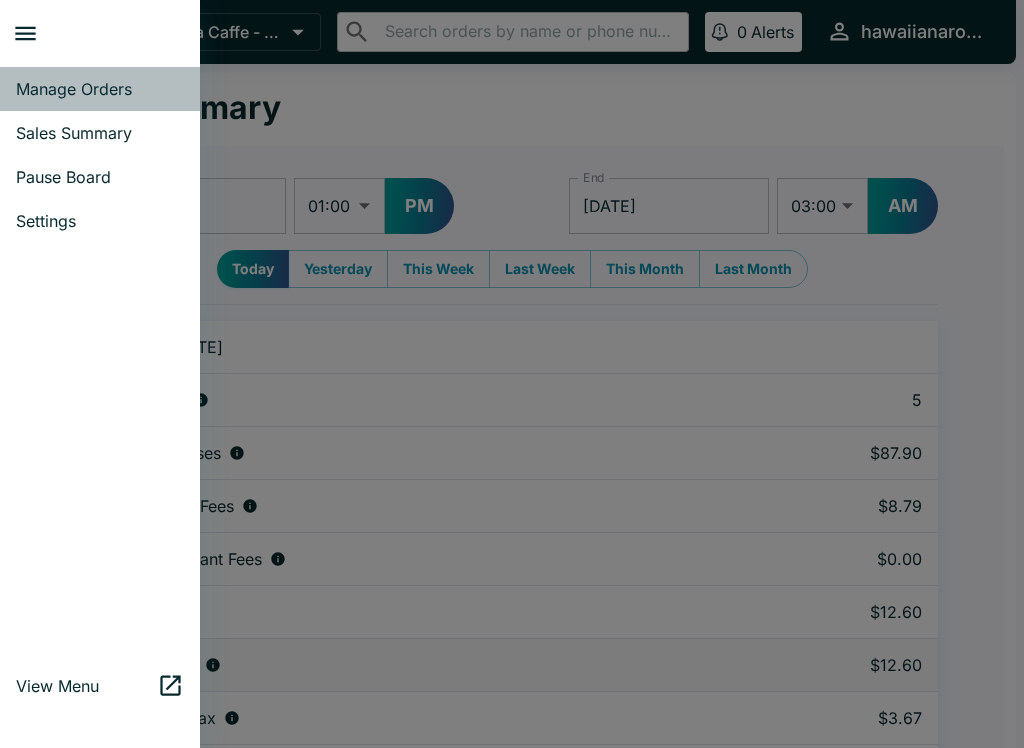 select on "03:00" 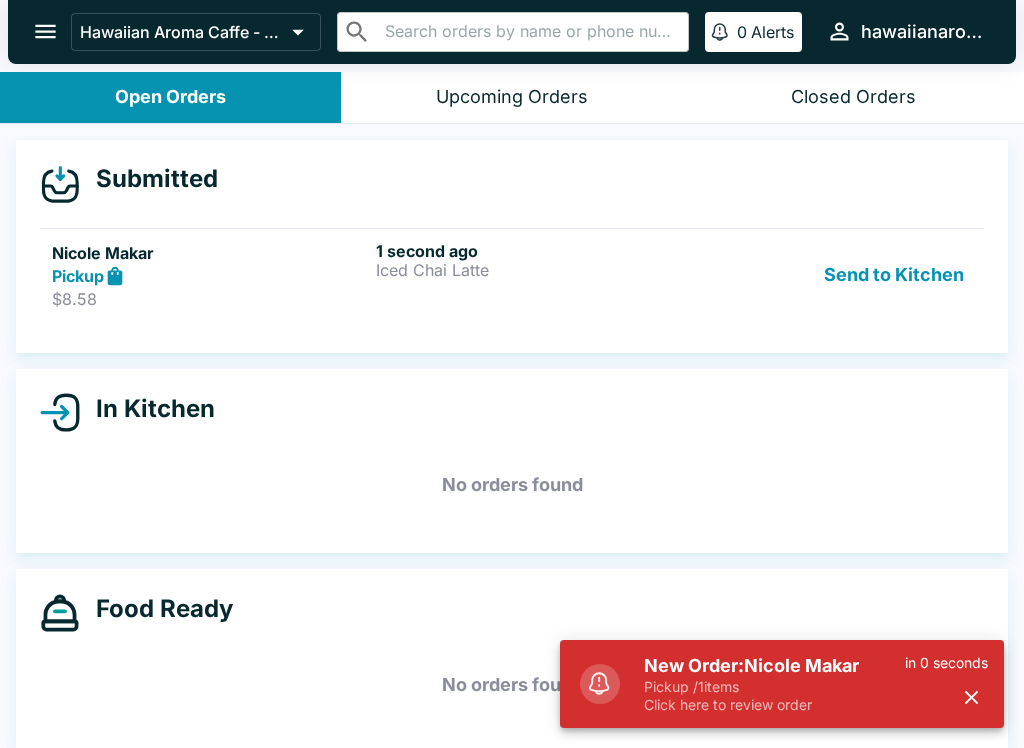 click on "Send to Kitchen" at bounding box center (894, 275) 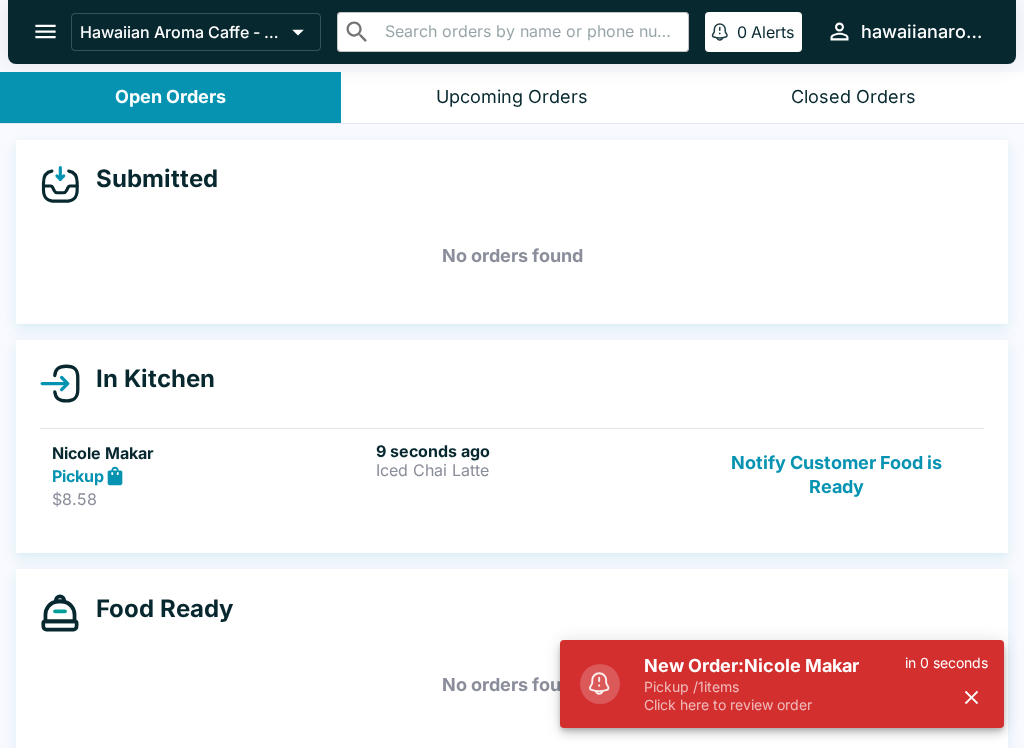 click on "$8.58" at bounding box center [210, 499] 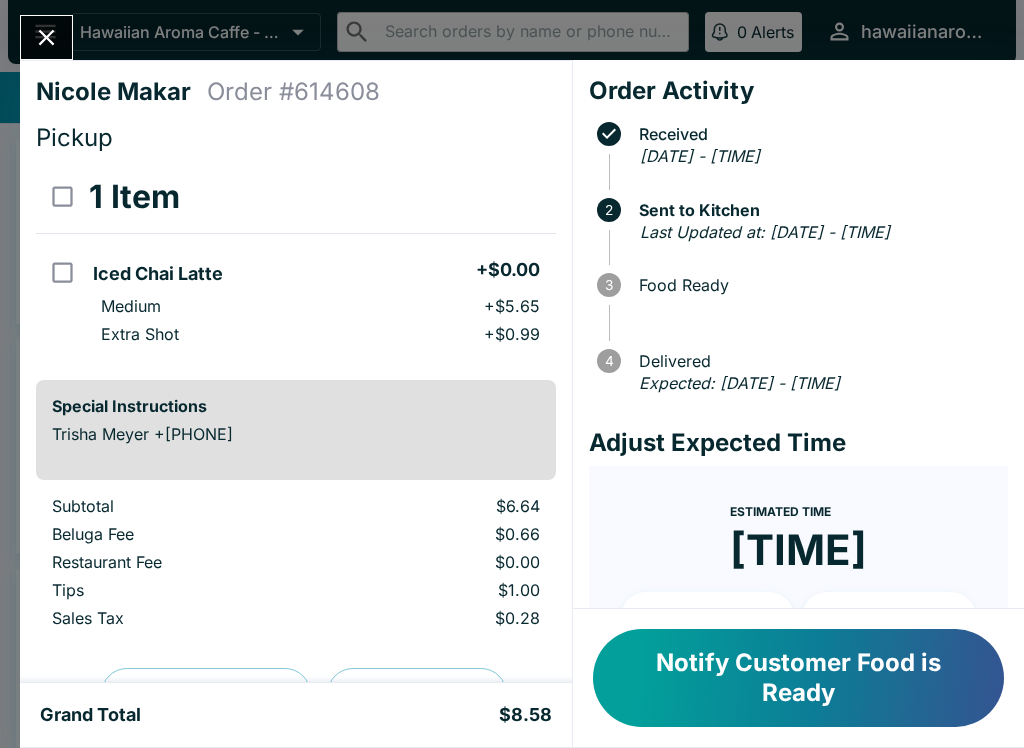 click on "Notify Customer Food is Ready" at bounding box center (798, 678) 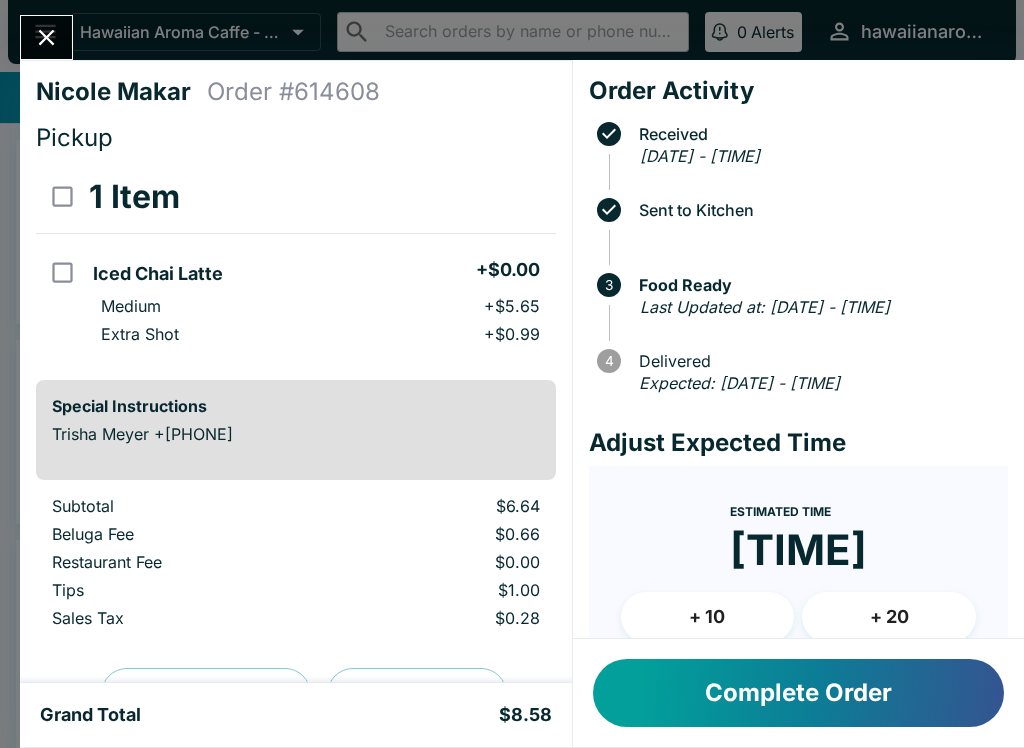 click on "Complete Order" at bounding box center (798, 693) 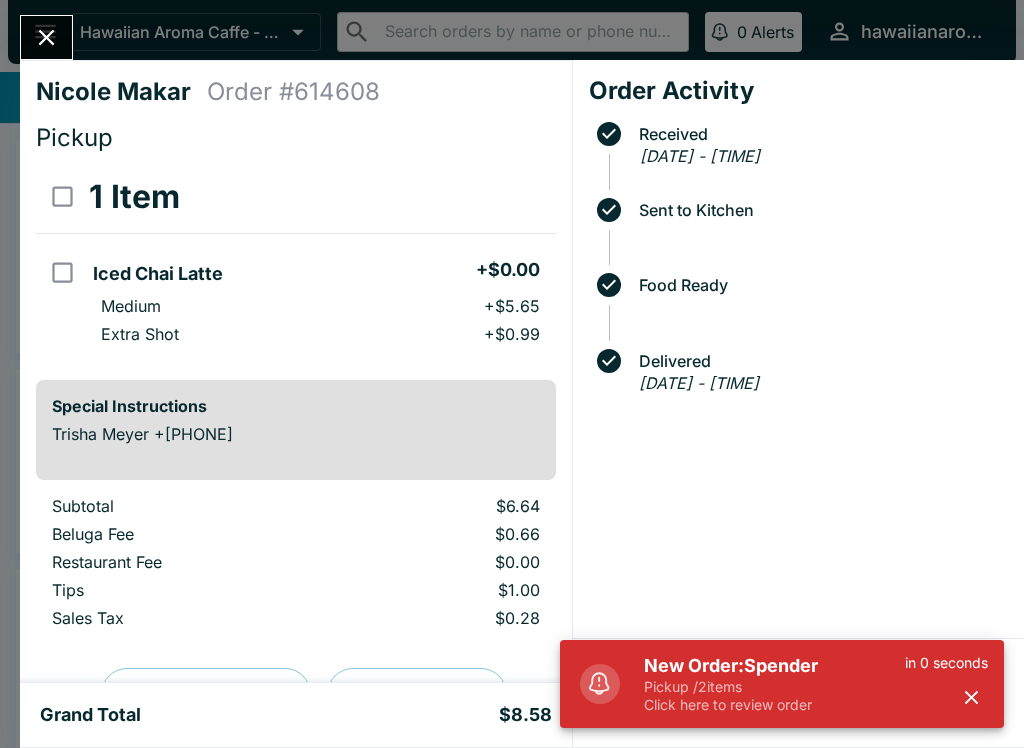click on "Pickup   /  2  items" at bounding box center (774, 687) 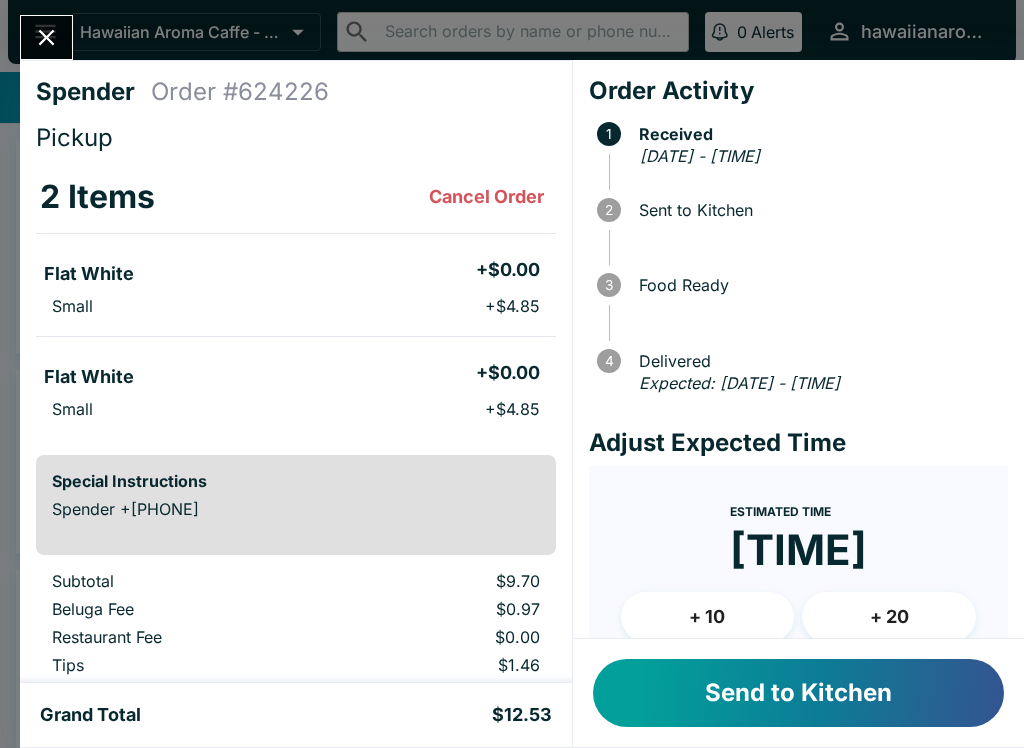click on "Send to Kitchen" at bounding box center [798, 693] 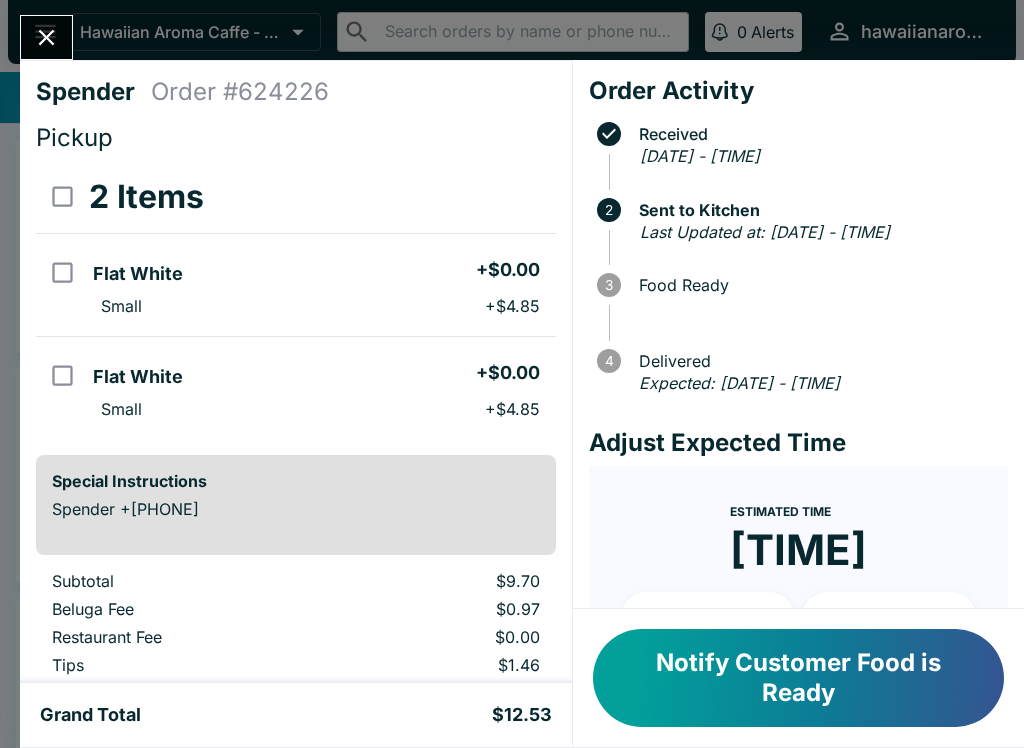 click 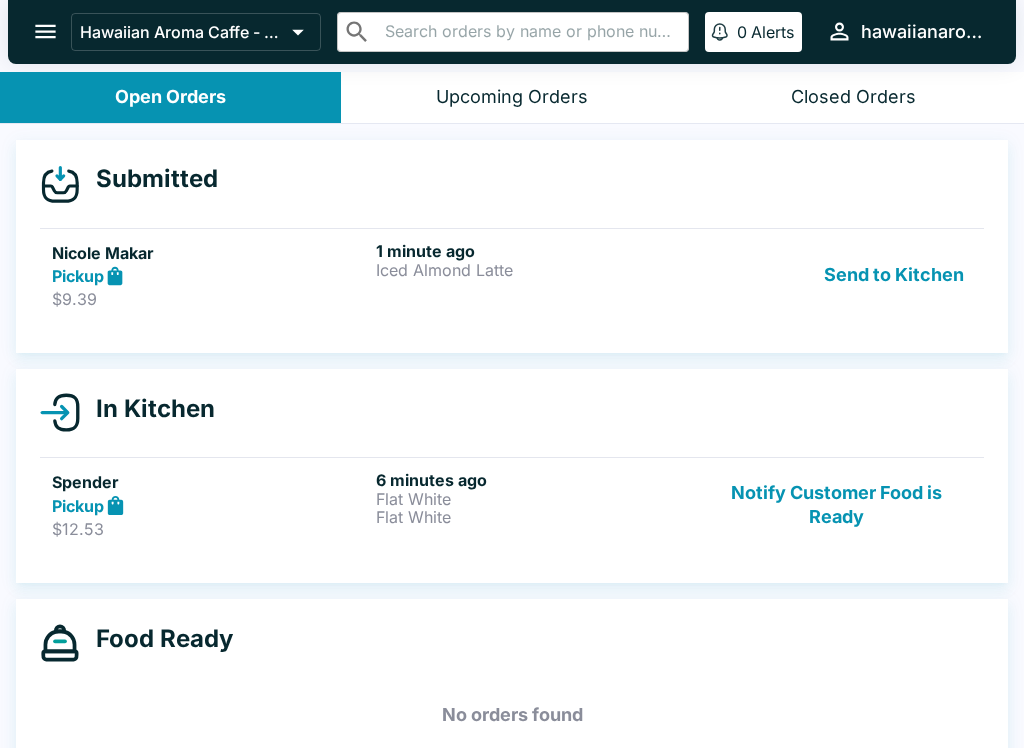 click on "Send to Kitchen" at bounding box center [894, 275] 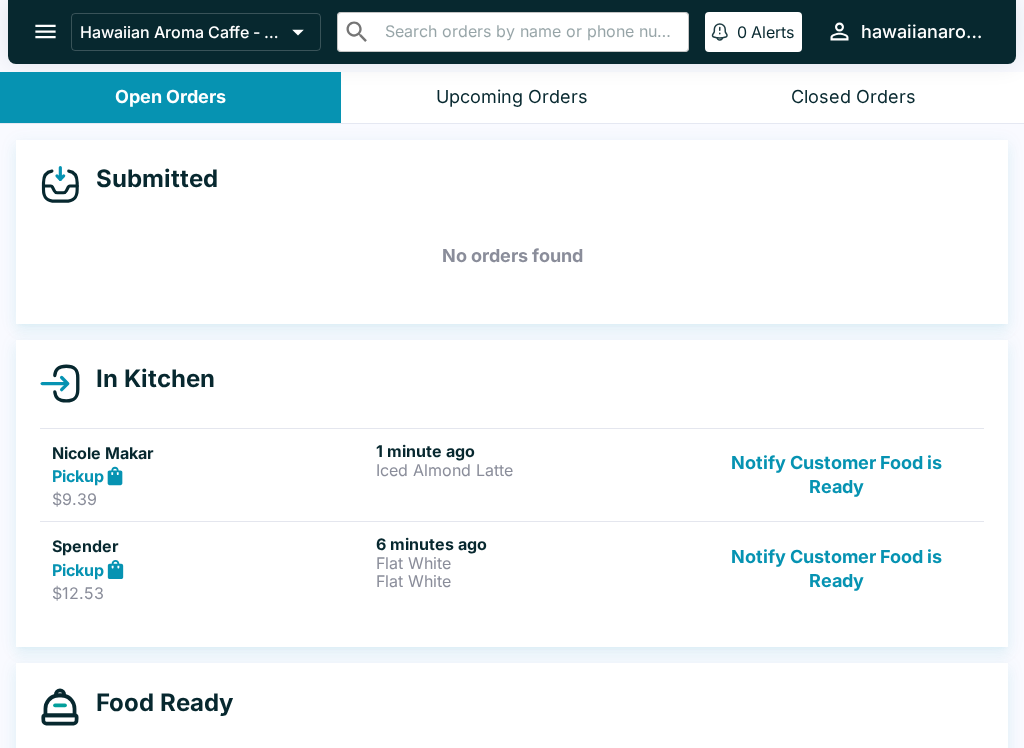 click on "Nicole Makar Pickup $9.39 1 minute ago Iced Almond Latte  Notify Customer Food is Ready" at bounding box center (512, 475) 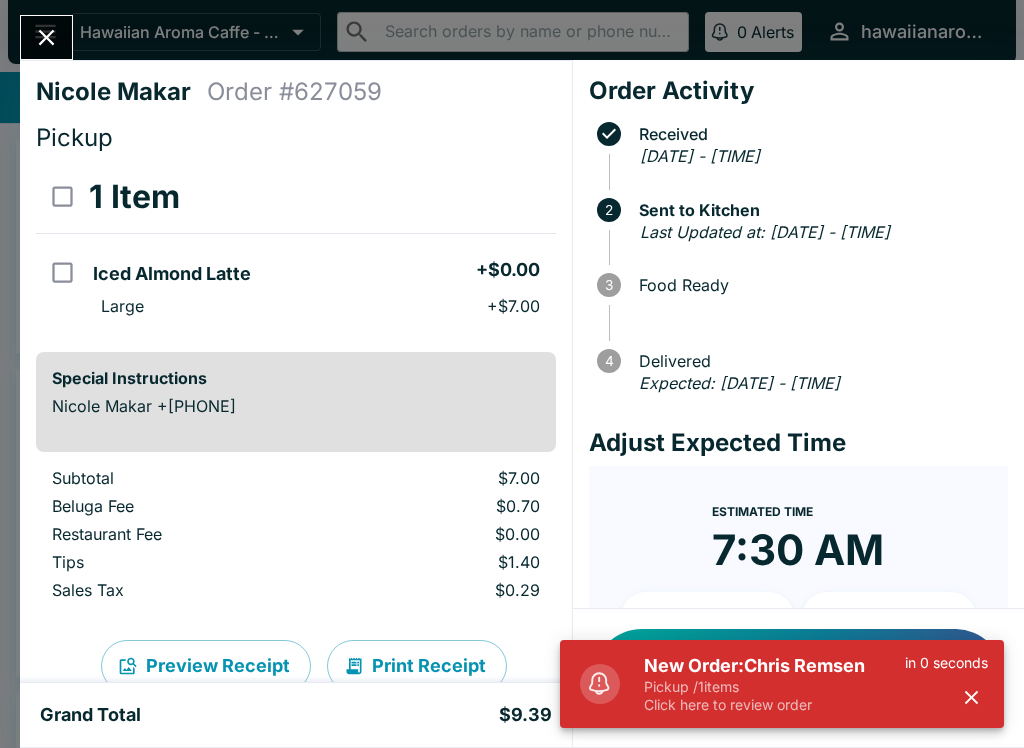click on "Click here to review order" at bounding box center [774, 705] 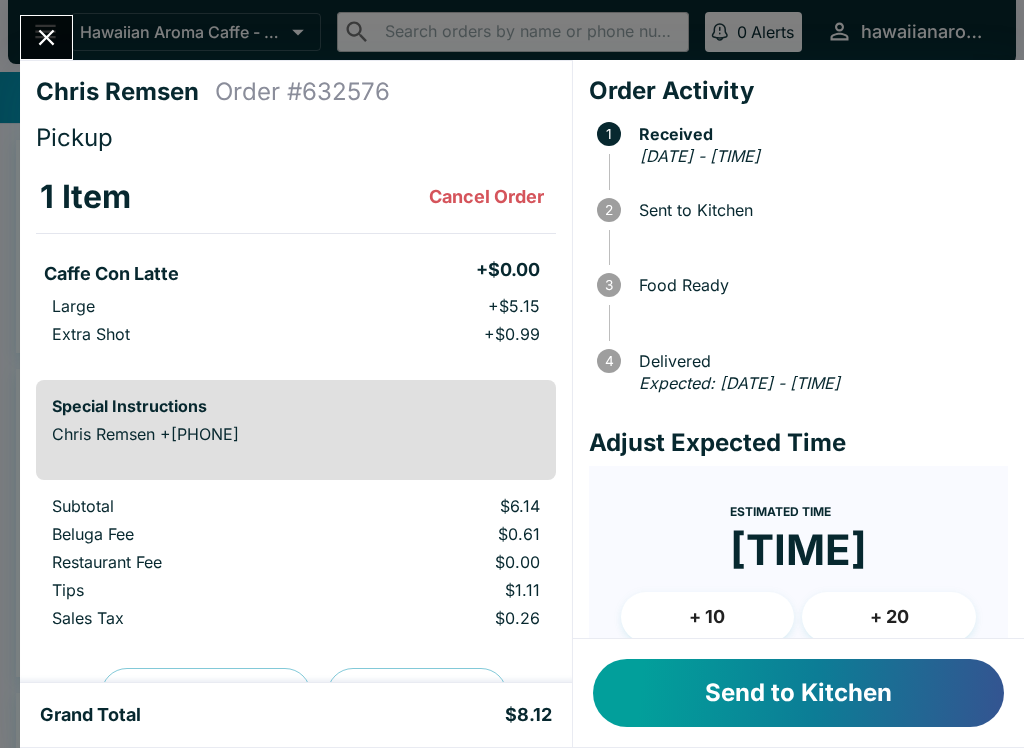 click 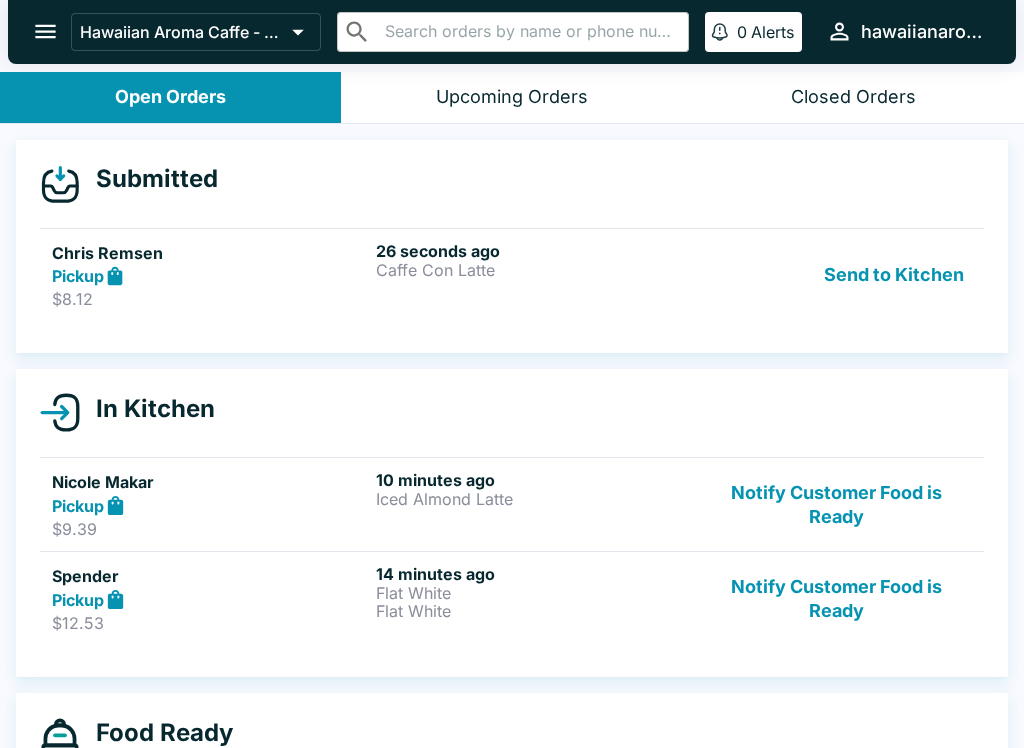 click on "26 seconds ago" at bounding box center [534, 251] 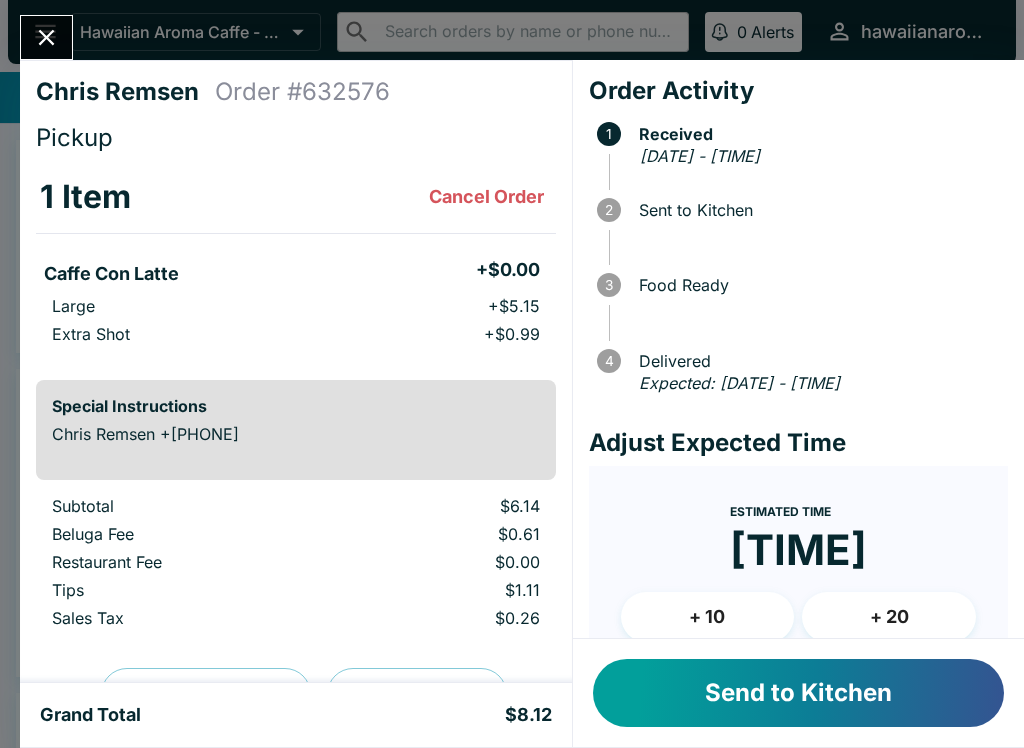 click on "Send to Kitchen" at bounding box center [798, 693] 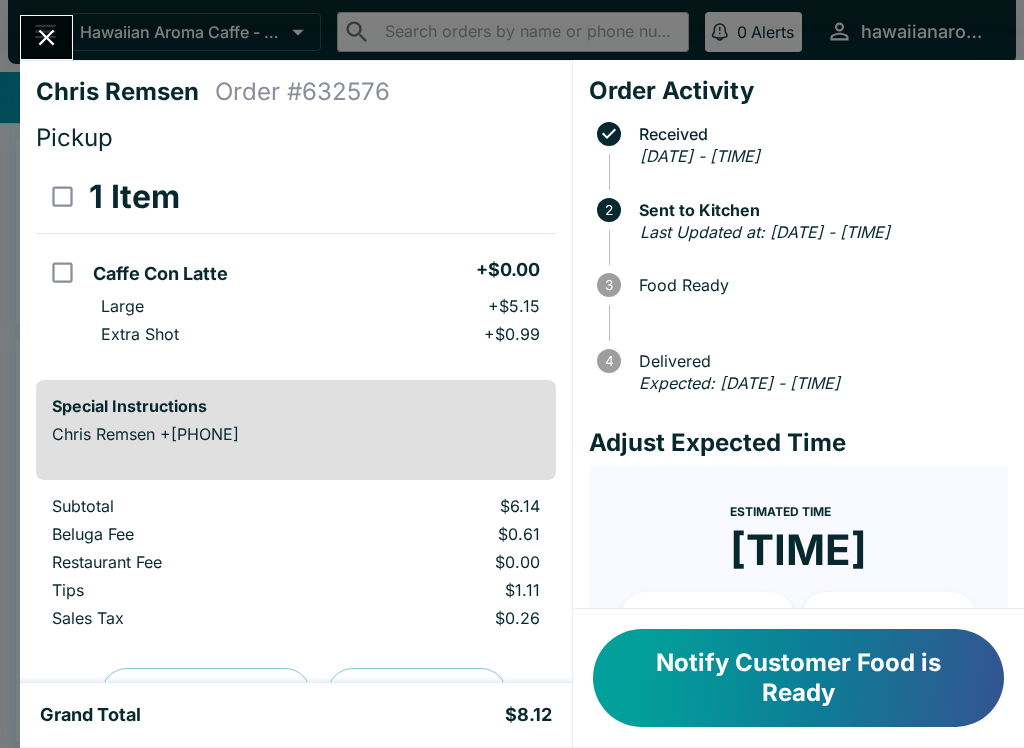 click on "Chris Remsen  Order # 632576 Pickup 1 Item Caffe Con Latte + $0.00 Large + $5.15 Extra Shot + $0.99 Special Instructions Chris Remsen  +[PHONE] Subtotal $6.14 Beluga Fee $0.61 Restaurant Fee $0.00 Tips $1.11 Sales Tax $0.26 Preview Receipt Print Receipt Grand Total $8.12 Order Activity Received [DATE] - [TIME] 2 Sent to Kitchen Last Updated at: [DATE] - [TIME] 3 Food Ready   4 Delivered Expected: [DATE] - [TIME] Adjust Expected Time Estimated Time [TIME] + 10 + 20 Reset Update ETA Notify Customer Food is Ready" at bounding box center [512, 374] 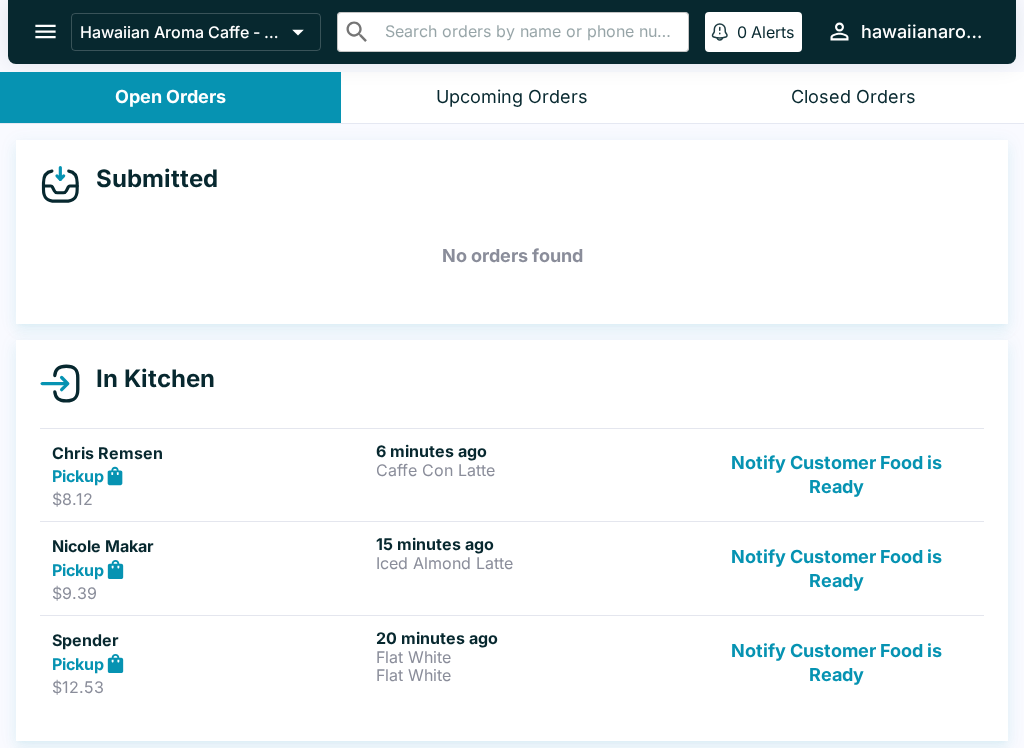 click on "15 minutes ago" at bounding box center (534, 544) 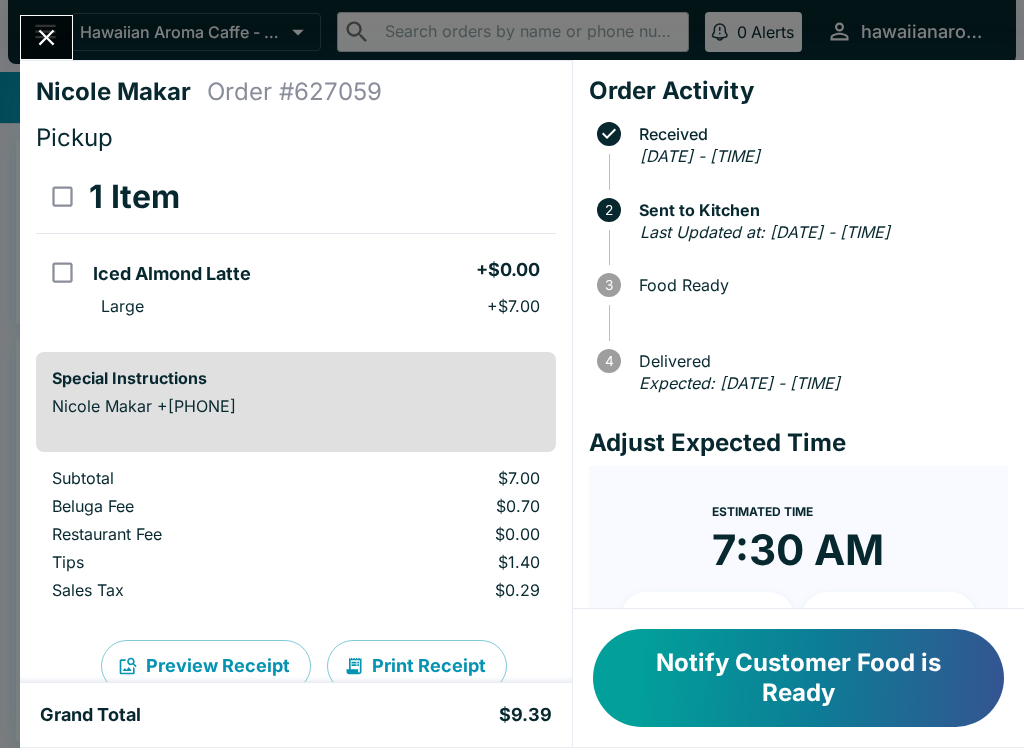 click 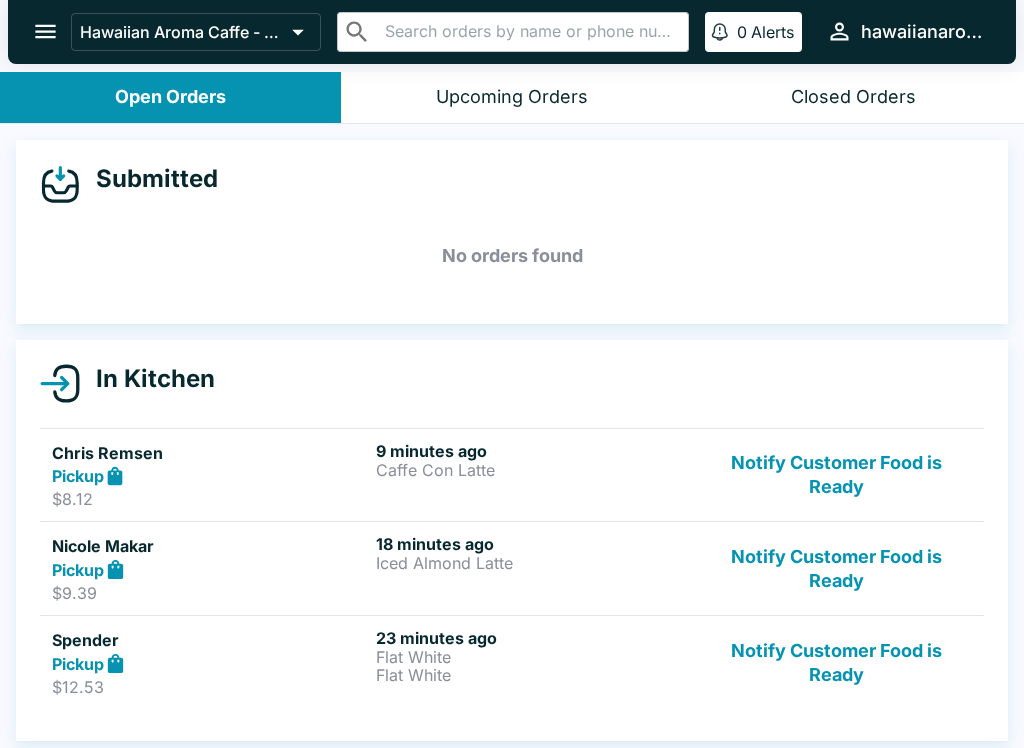 click on "Caffe Con Latte" at bounding box center [534, 470] 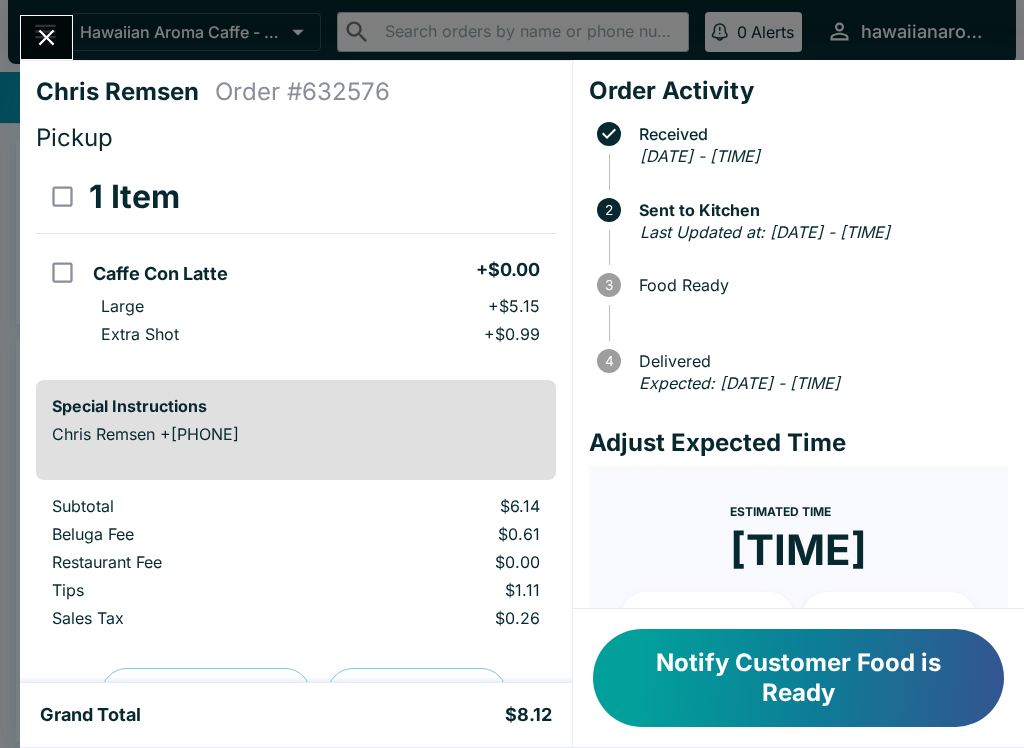click on "Notify Customer Food is Ready" at bounding box center [798, 678] 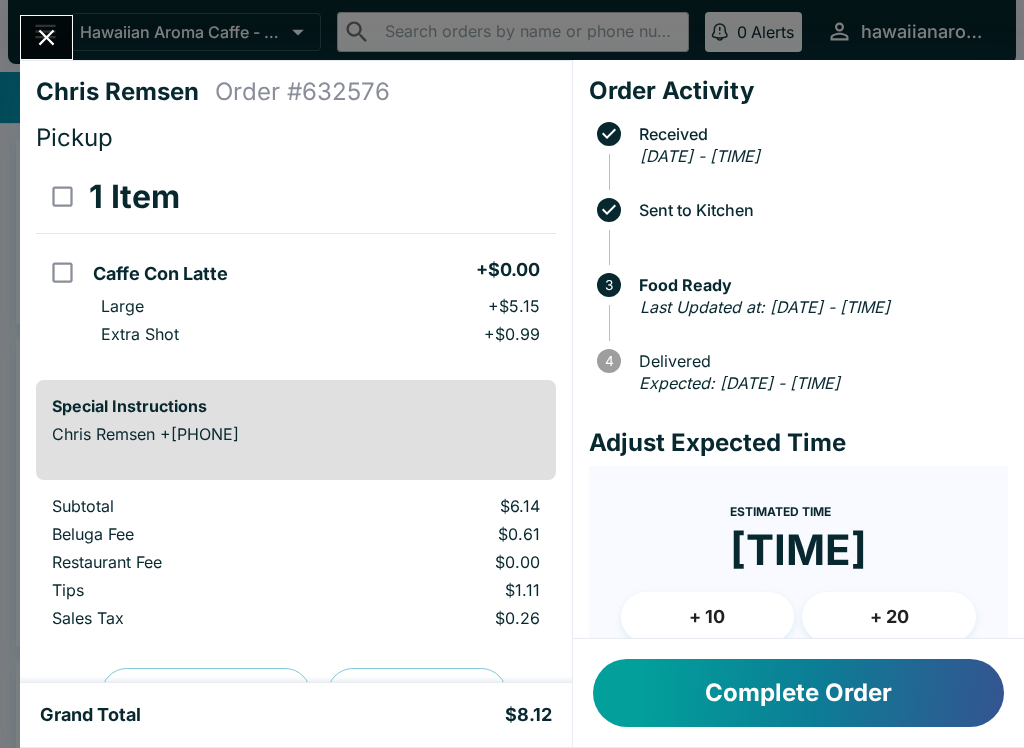click 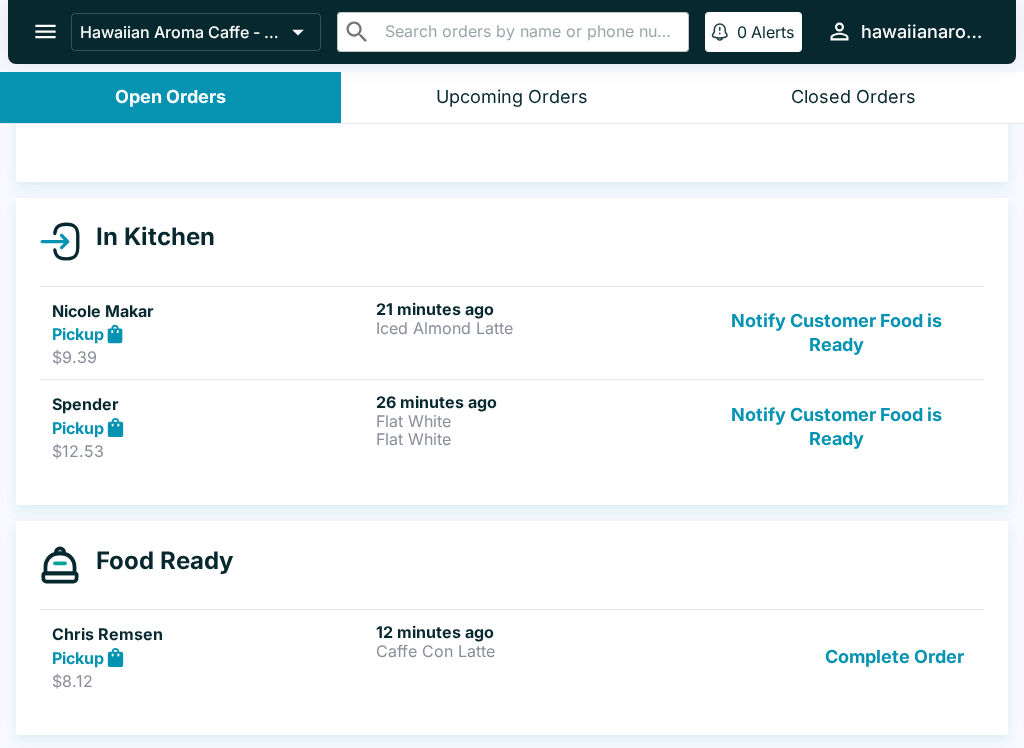 scroll, scrollTop: 142, scrollLeft: 0, axis: vertical 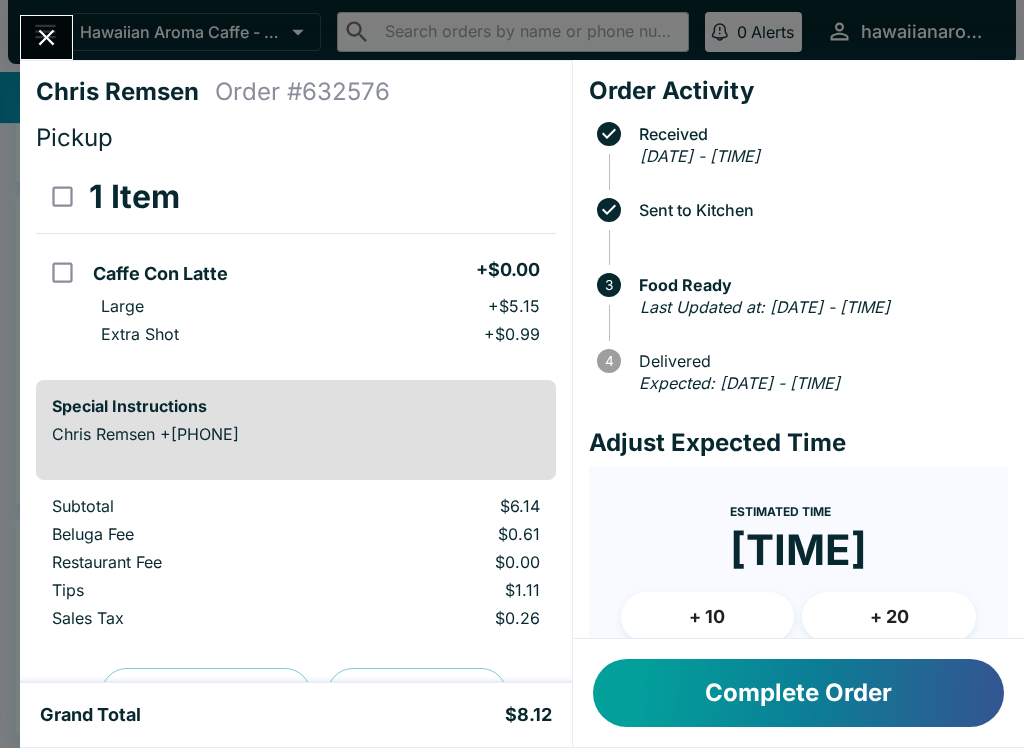 click at bounding box center [46, 37] 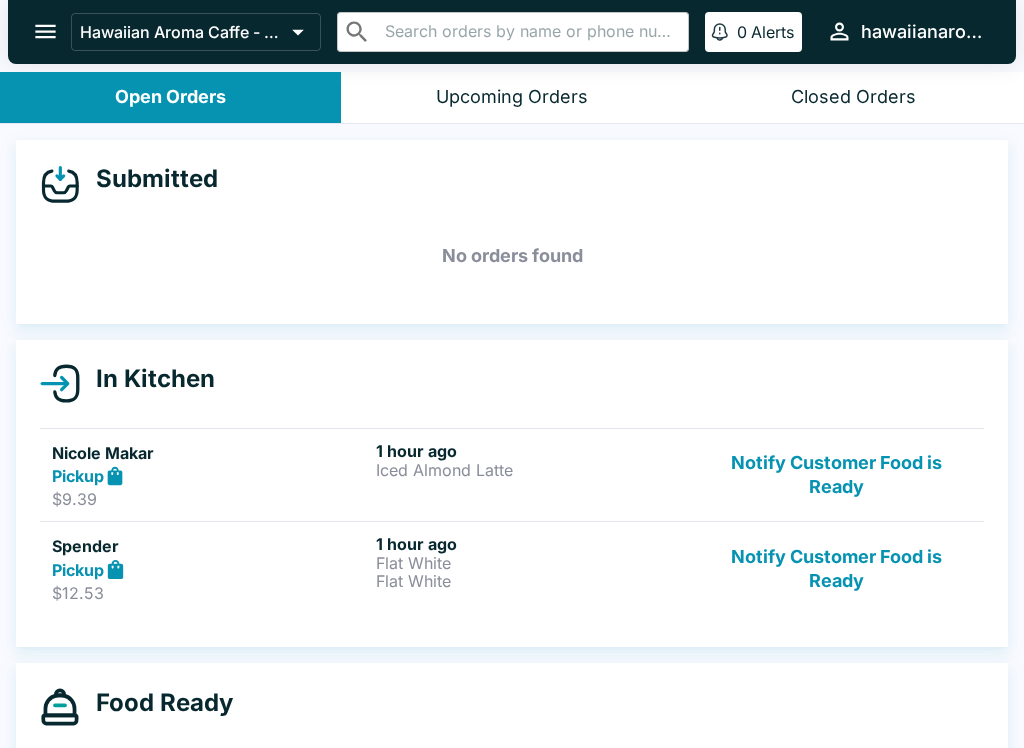 scroll, scrollTop: 0, scrollLeft: 0, axis: both 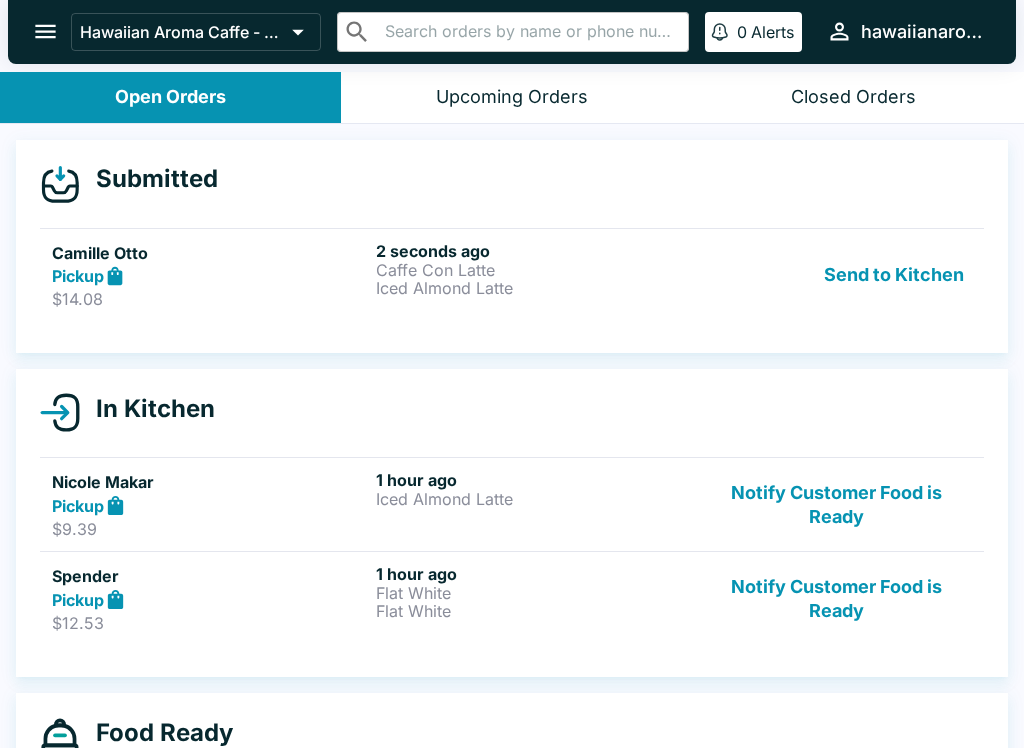 click on "Submitted Camille Otto  Pickup $14.08 2 seconds ago Caffe Con Latte Iced Almond Latte  Send to Kitchen" at bounding box center (512, 247) 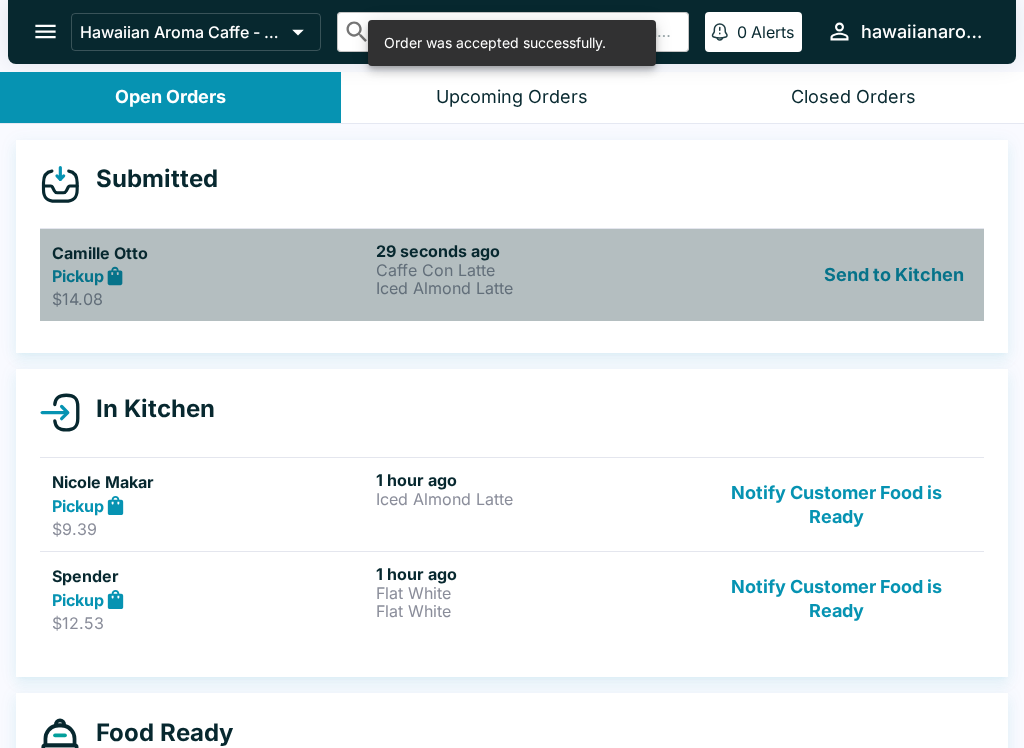 click on "29 seconds ago" at bounding box center [534, 251] 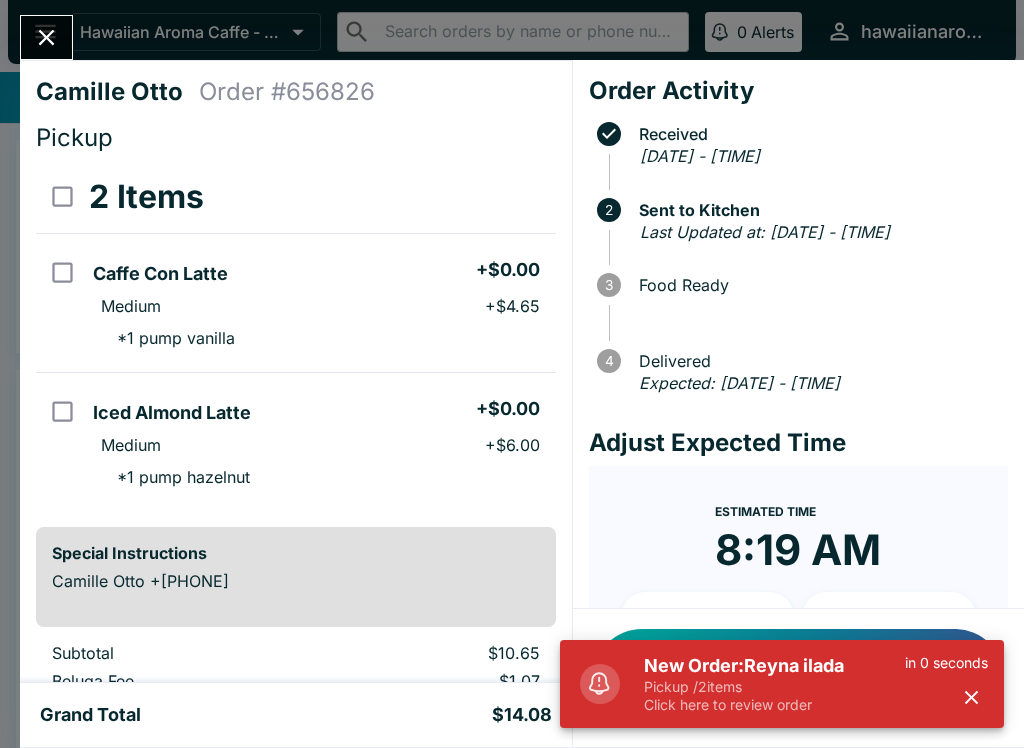 click at bounding box center [46, 37] 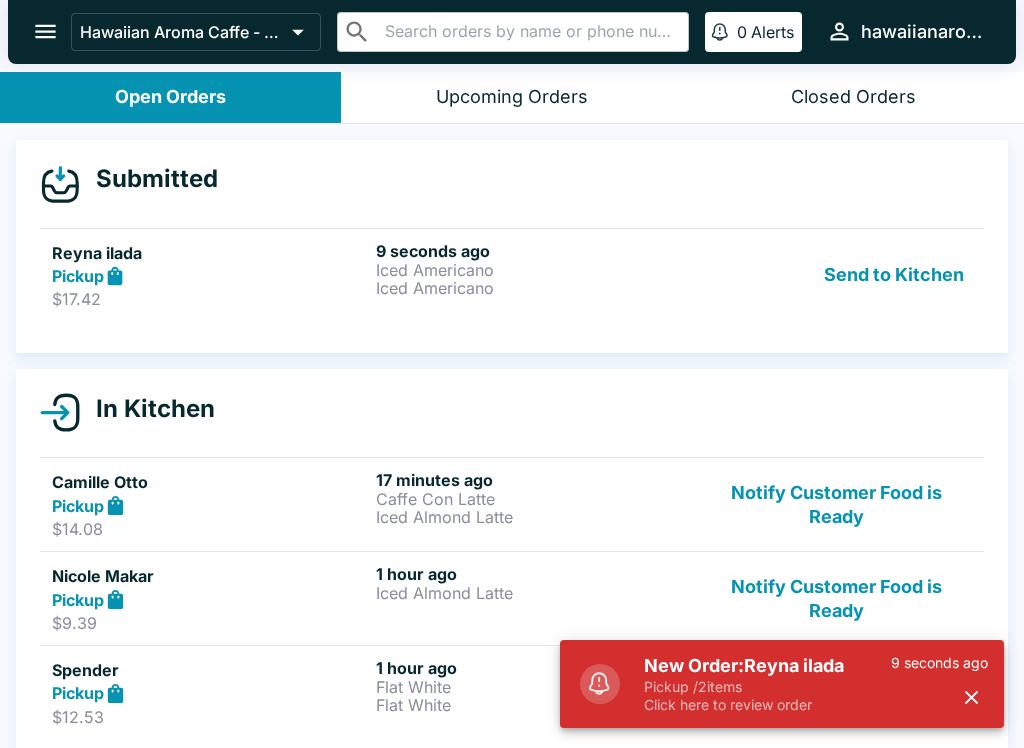 click on "Iced Americano" at bounding box center (534, 288) 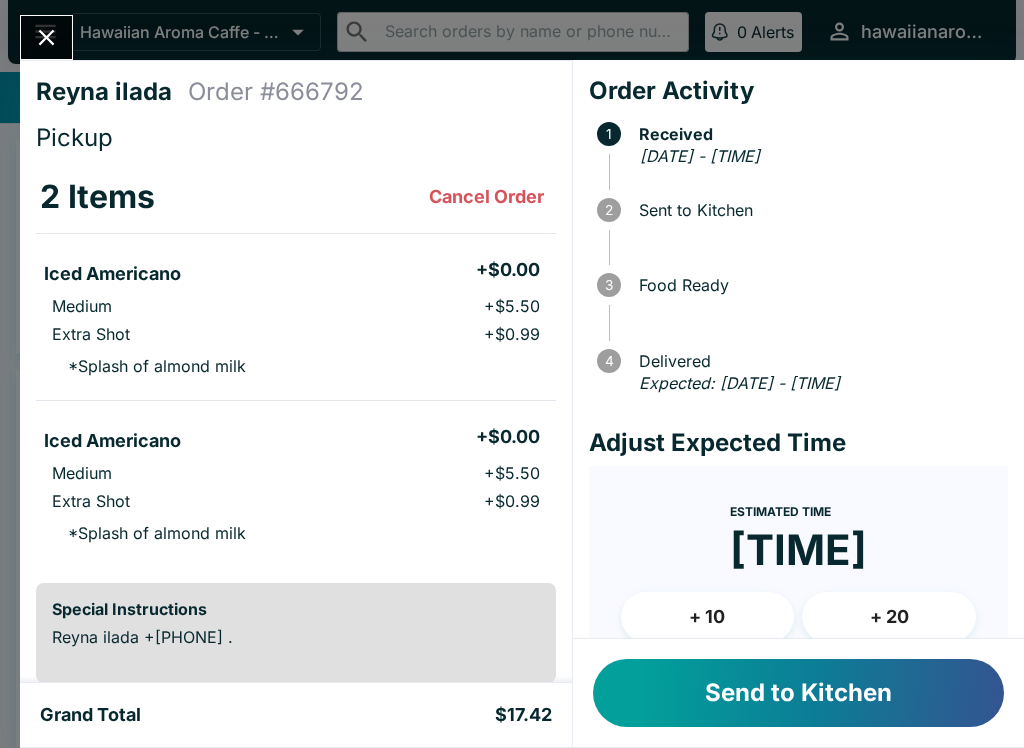 click on "Send to Kitchen" at bounding box center (798, 693) 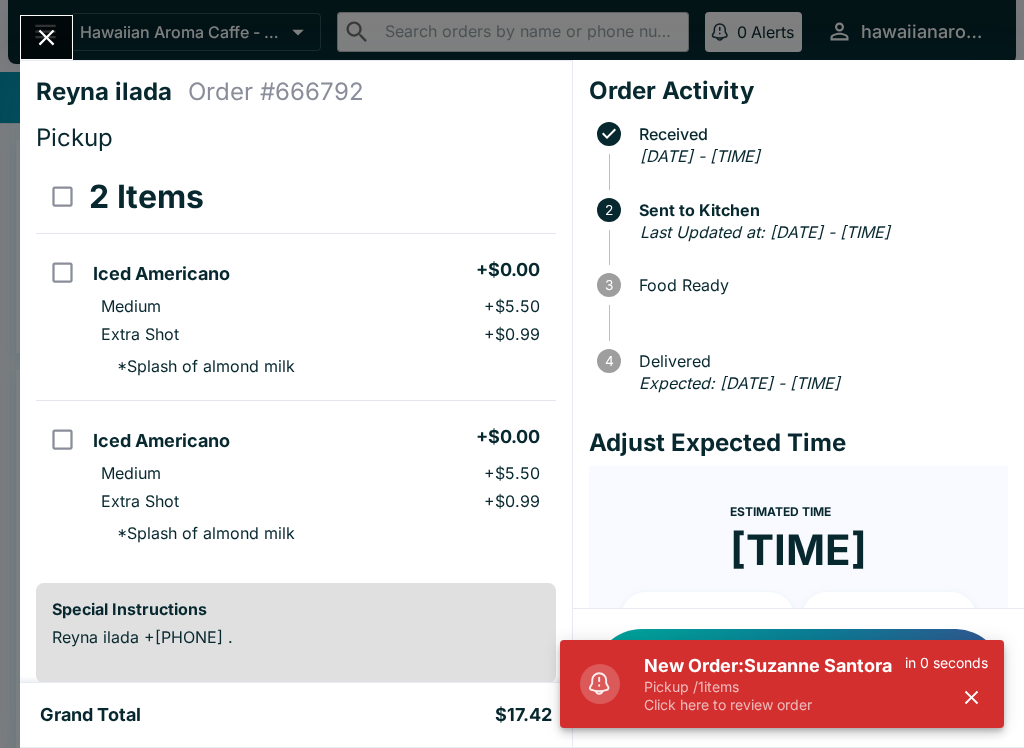 click 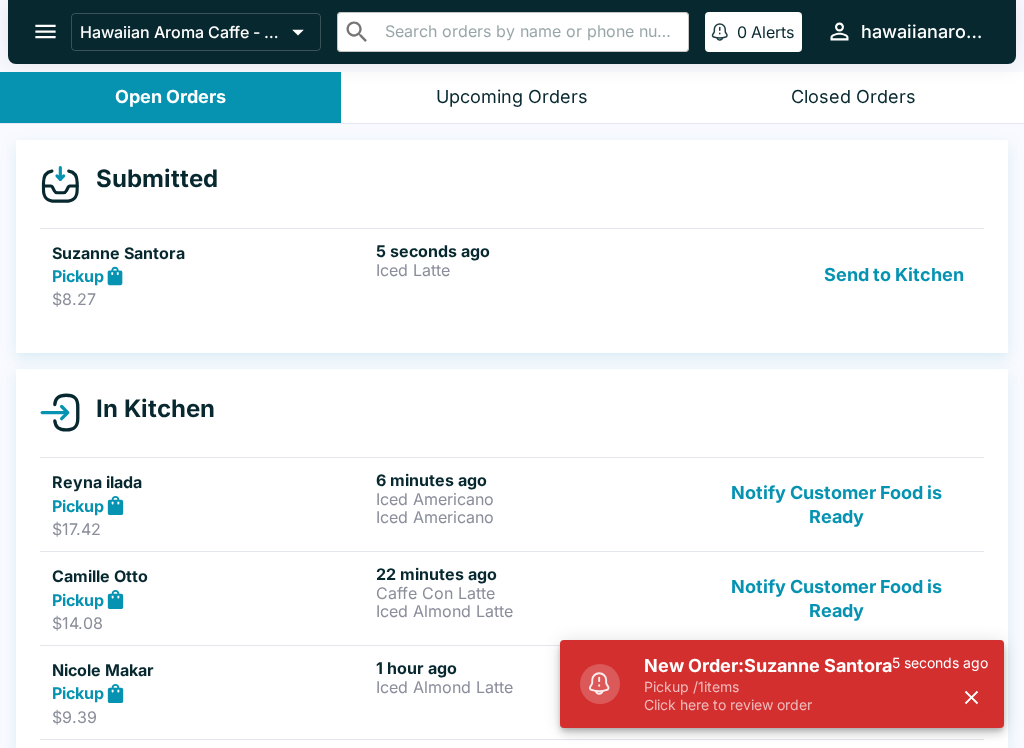 click on "Iced Latte" at bounding box center [534, 270] 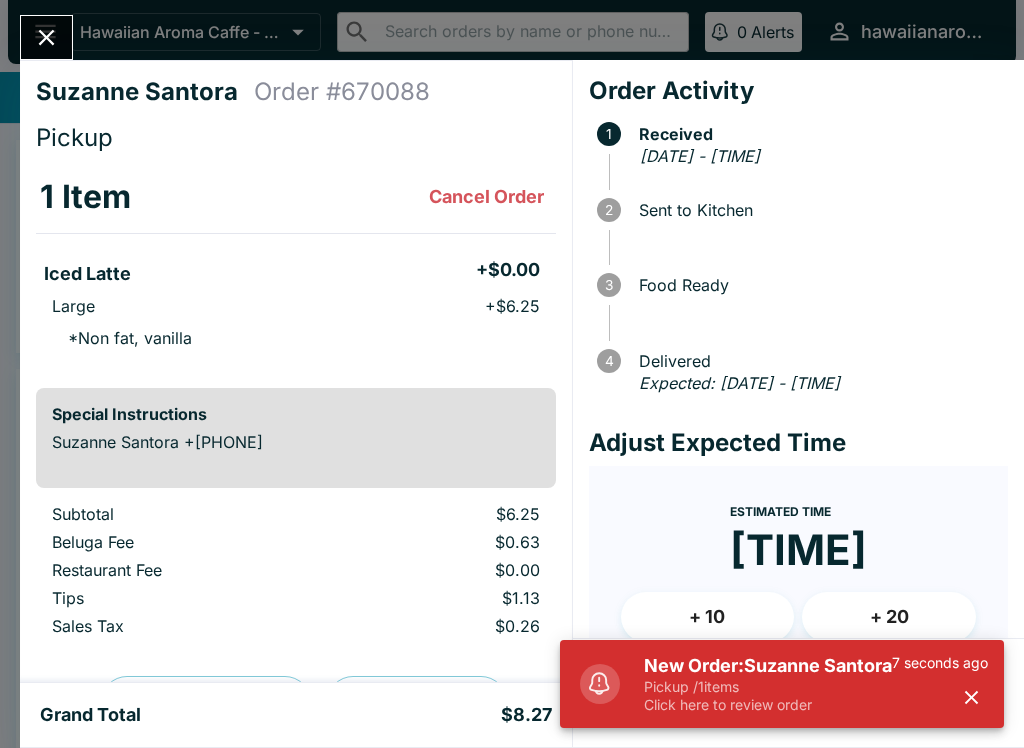 click at bounding box center (971, 697) 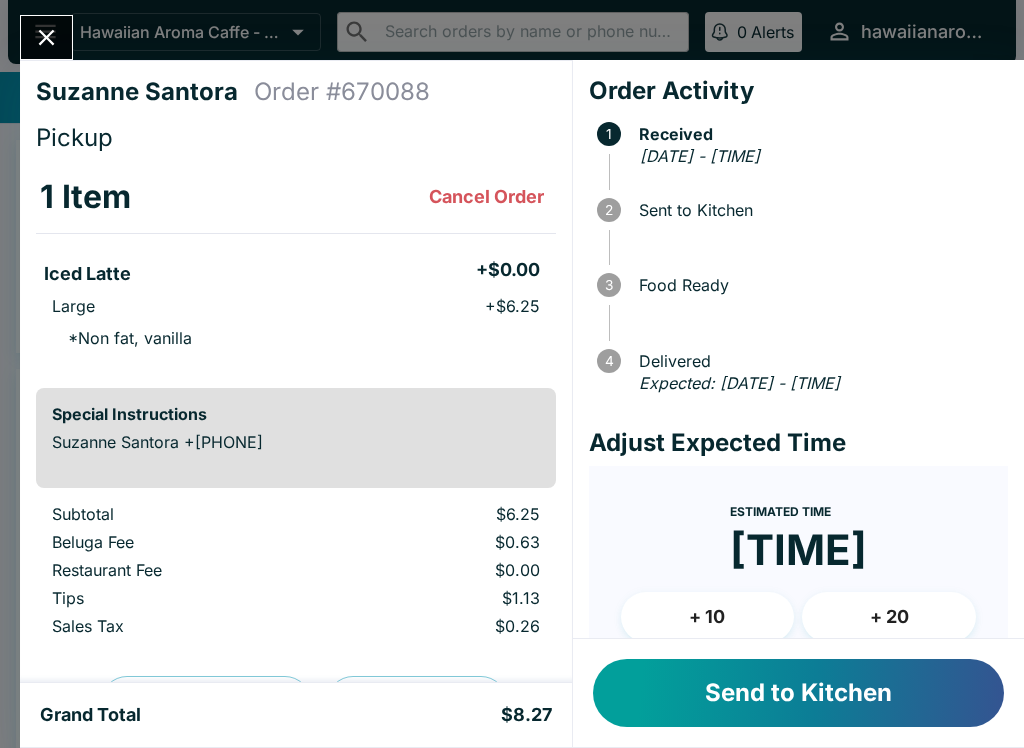 click on "Send to Kitchen" at bounding box center (798, 693) 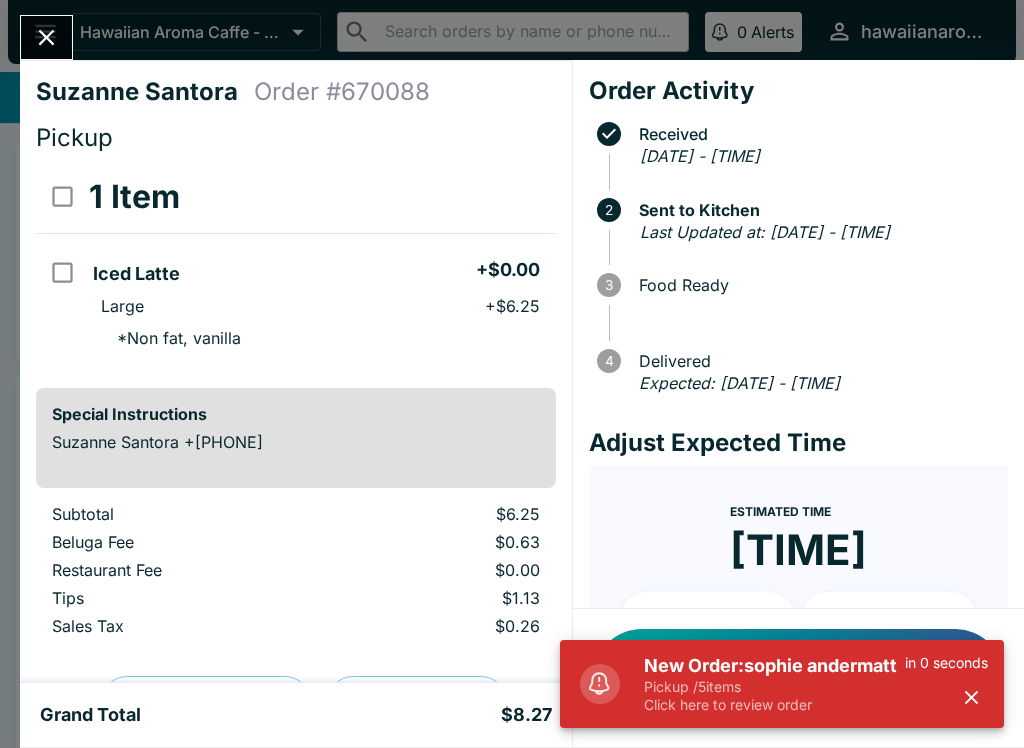 click on "Pickup   /  5  items" at bounding box center (774, 687) 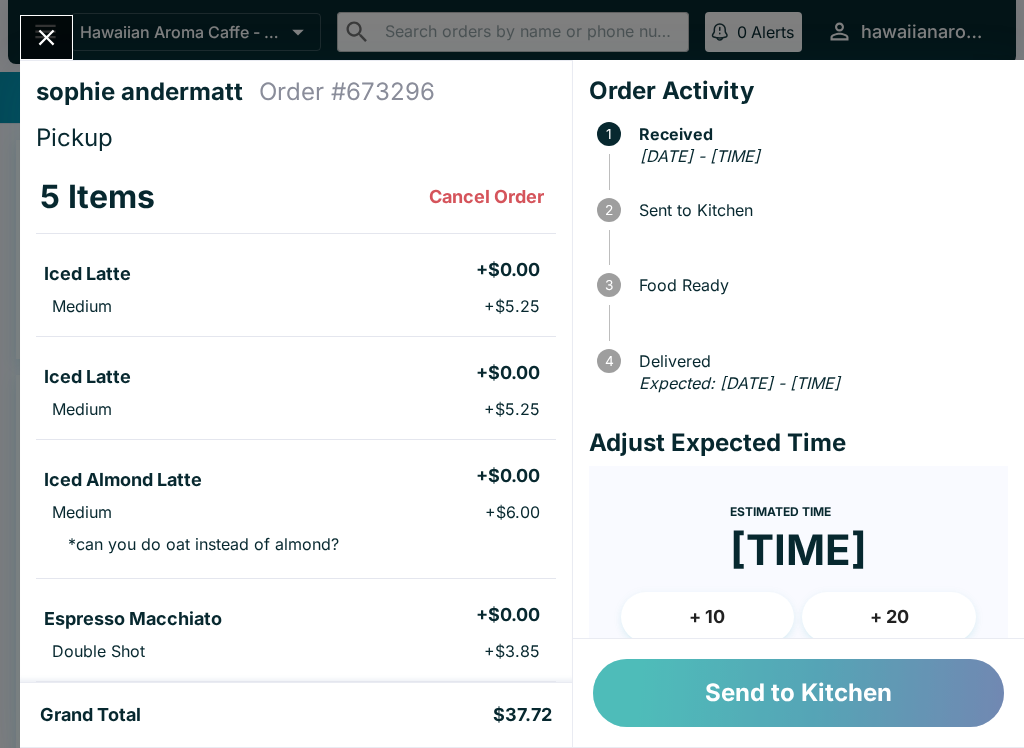 click on "Send to Kitchen" at bounding box center (798, 693) 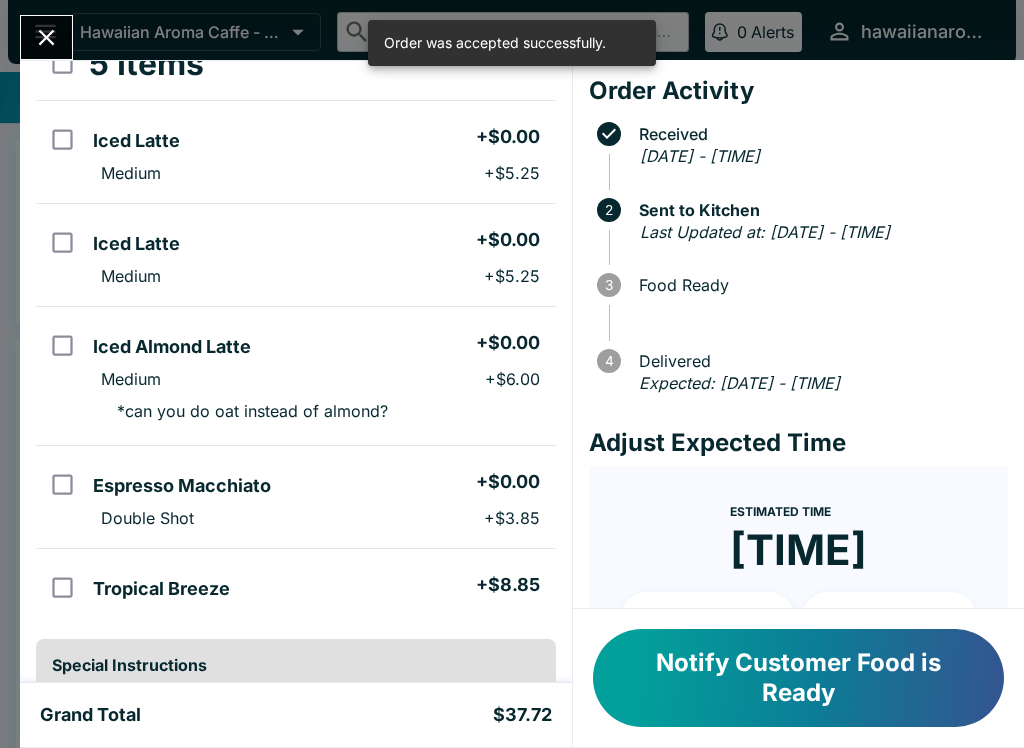 scroll, scrollTop: 111, scrollLeft: 0, axis: vertical 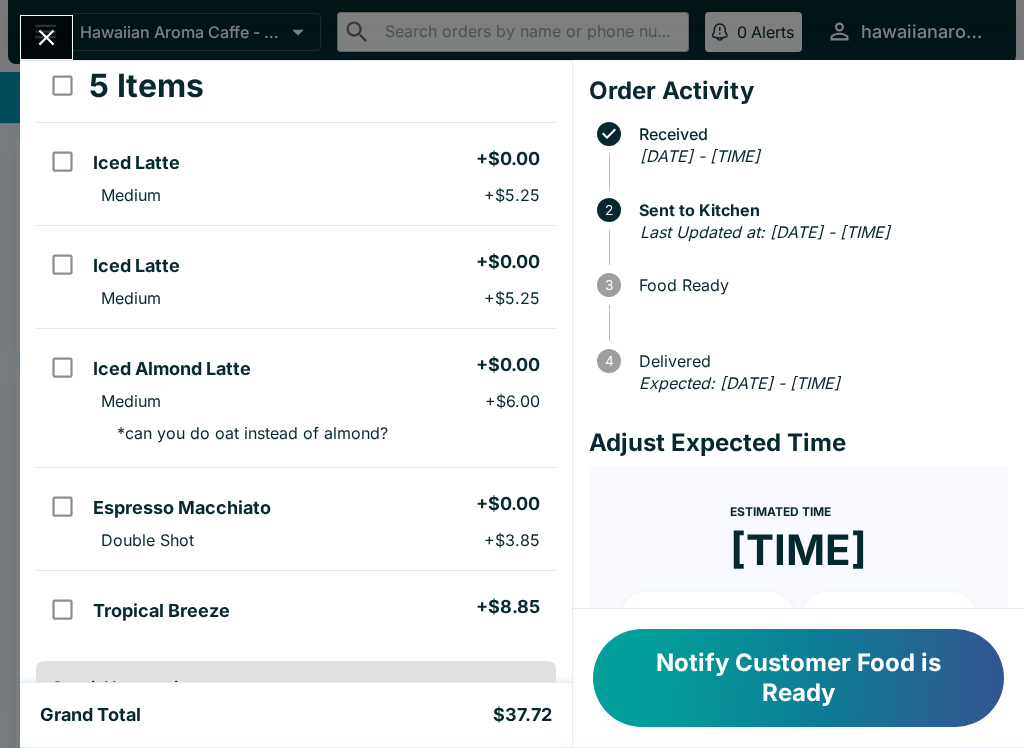 click 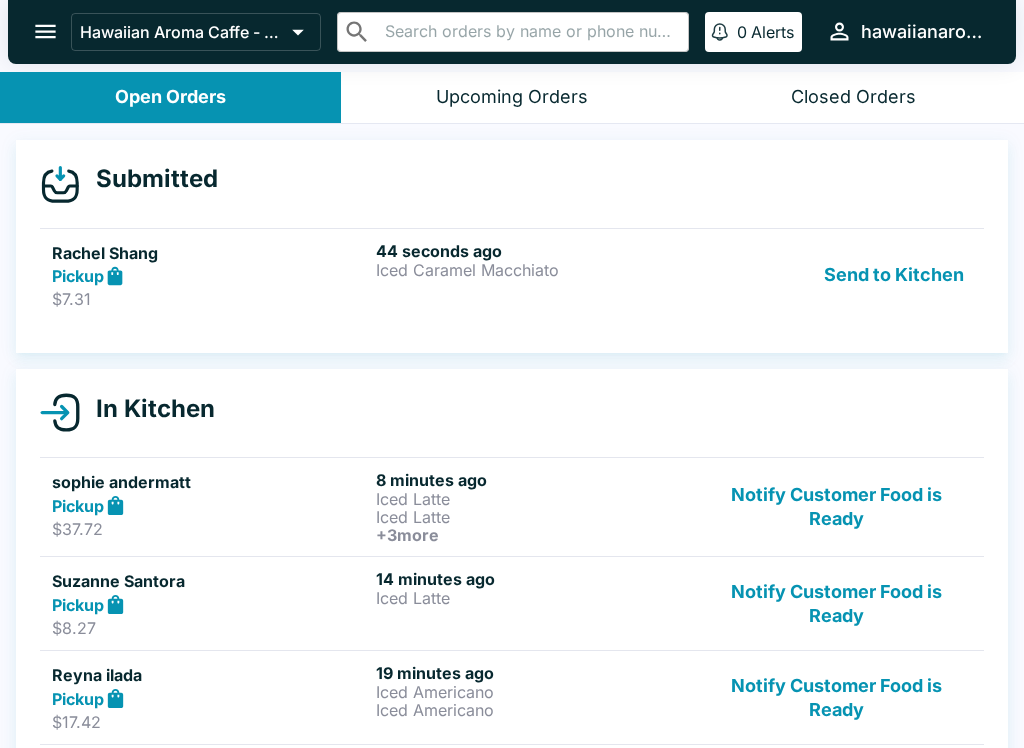 click on "44 seconds ago" at bounding box center [534, 251] 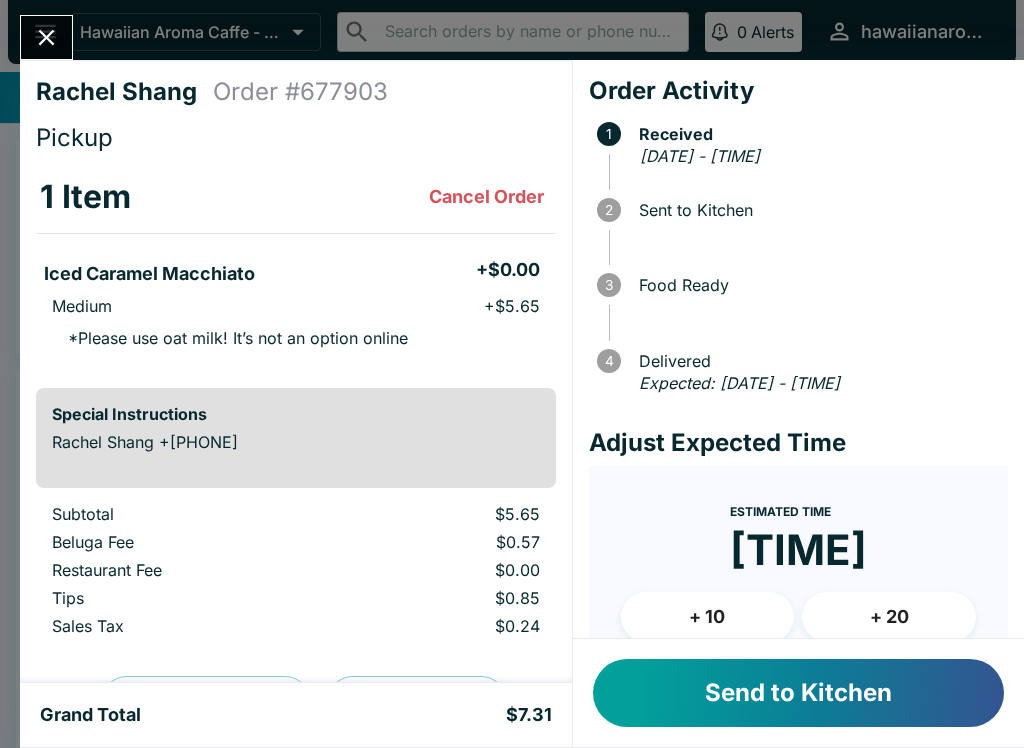 click on "Send to Kitchen" at bounding box center (798, 693) 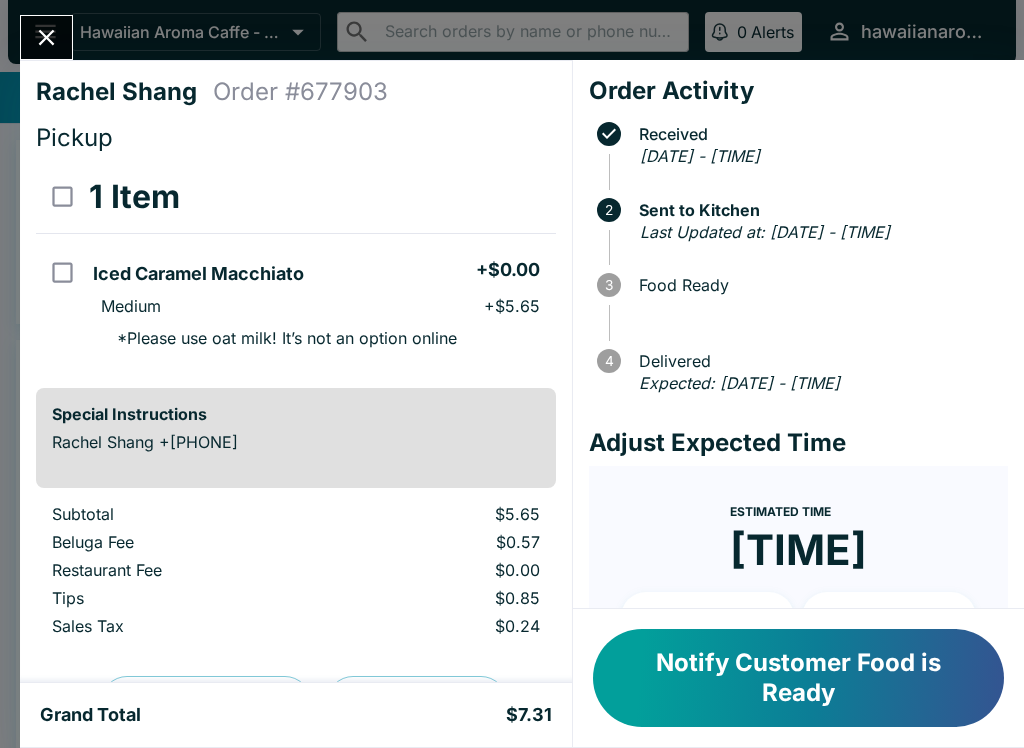 click at bounding box center [46, 37] 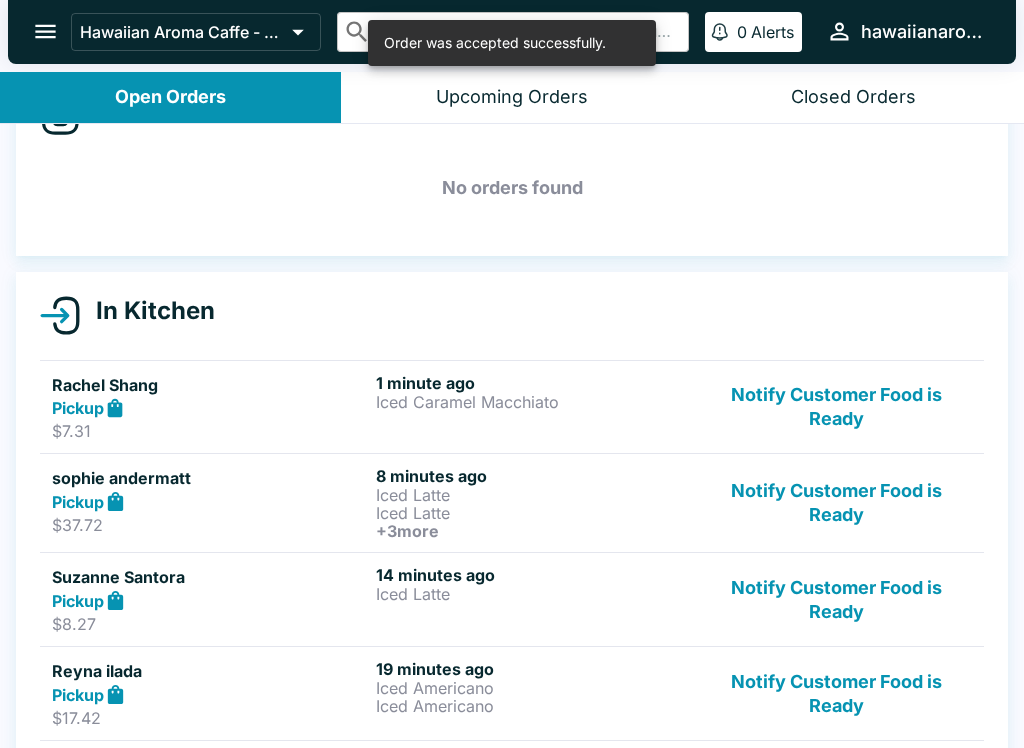 scroll, scrollTop: 70, scrollLeft: 0, axis: vertical 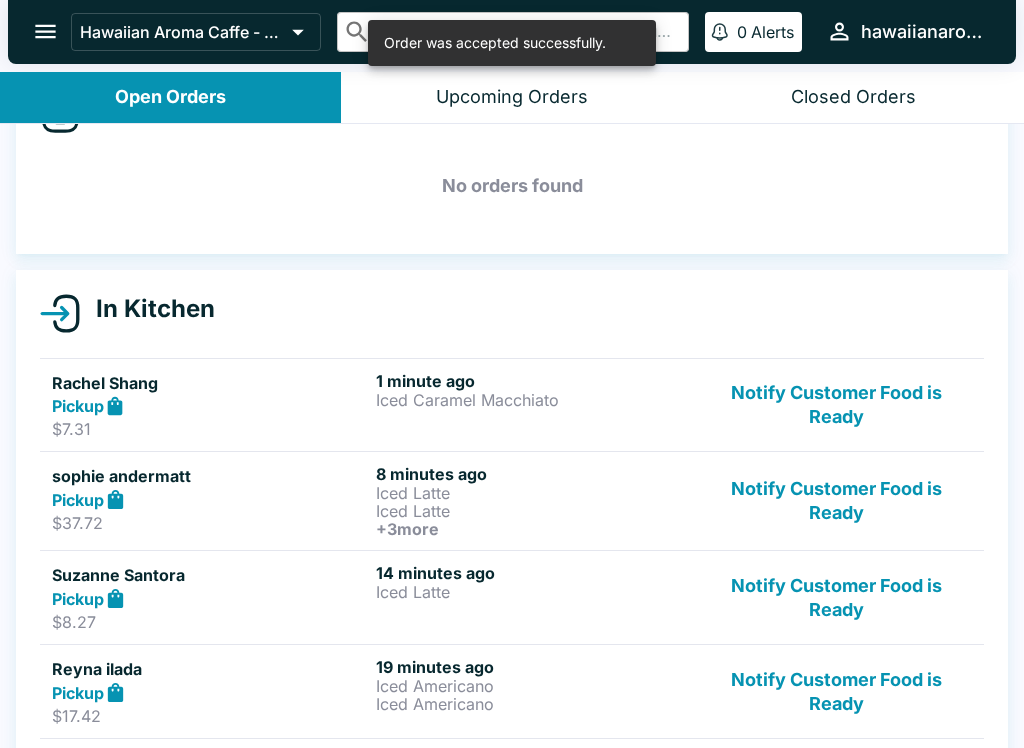 click on "14 minutes ago Iced Latte" at bounding box center (534, 597) 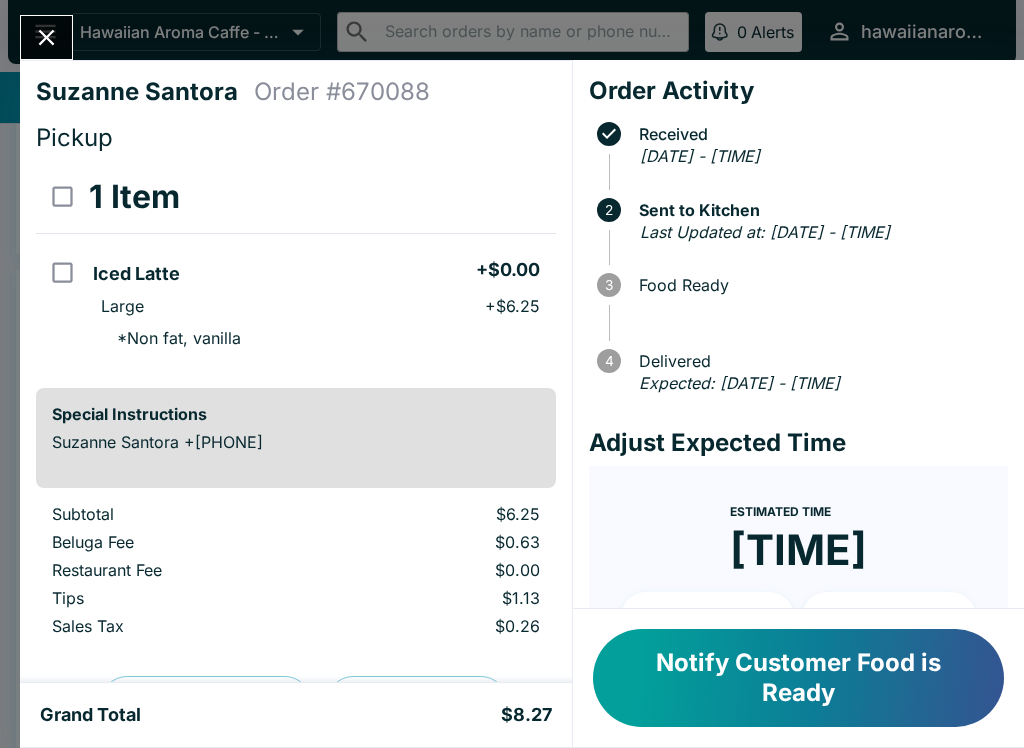click on "Notify Customer Food is Ready" at bounding box center [798, 678] 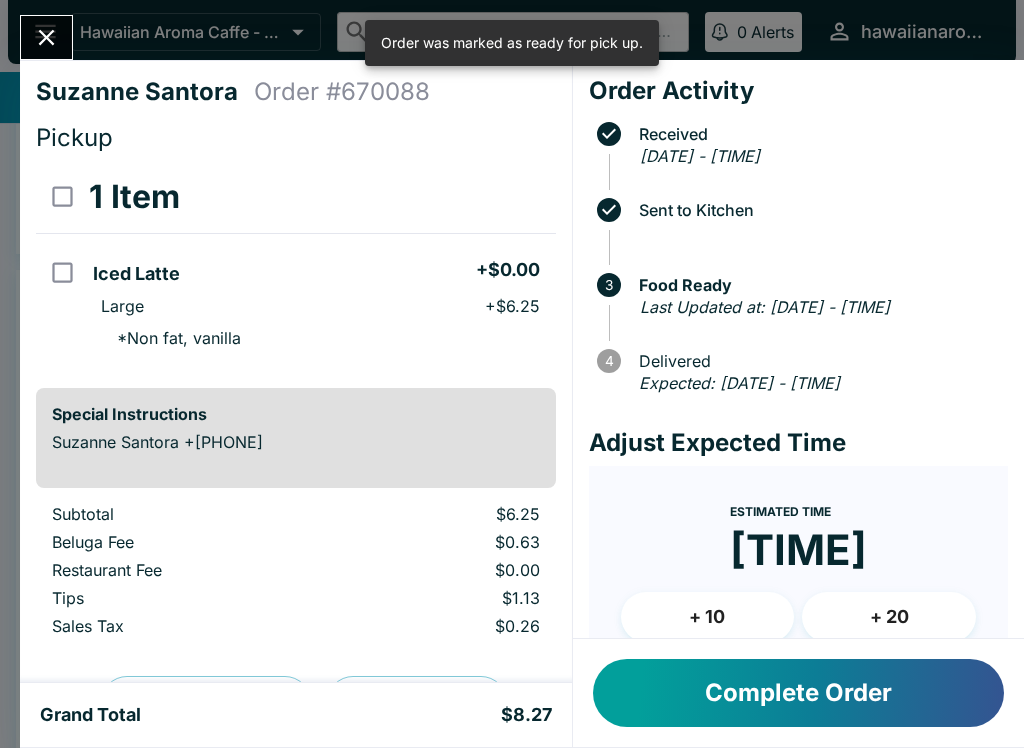 click on "Complete Order" at bounding box center [798, 693] 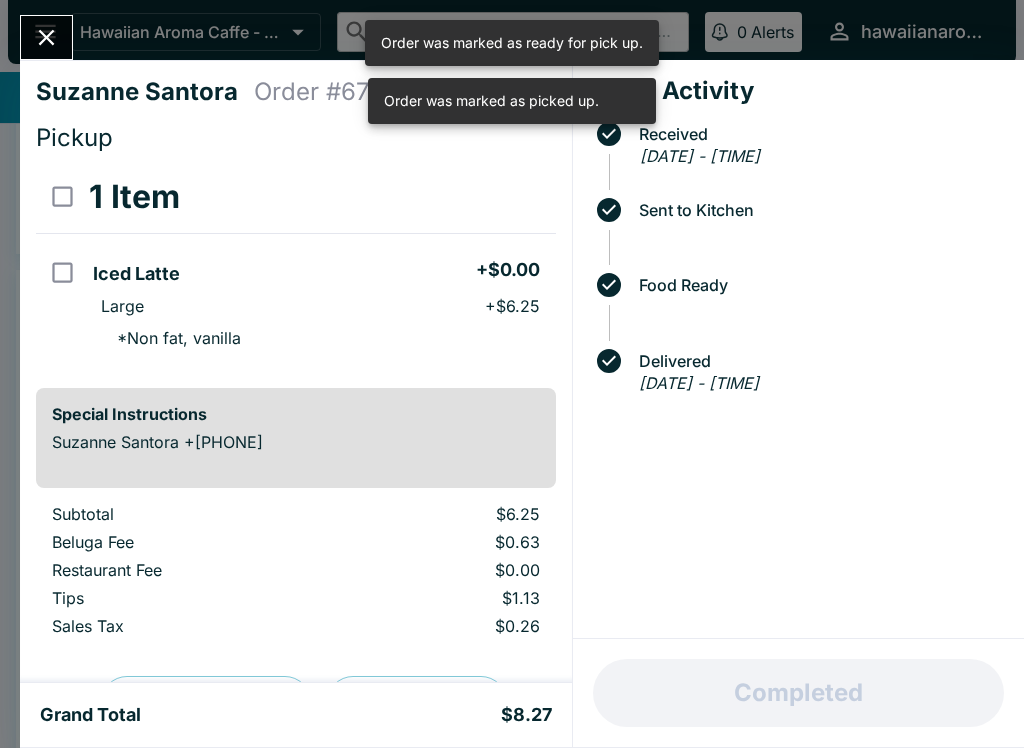 click 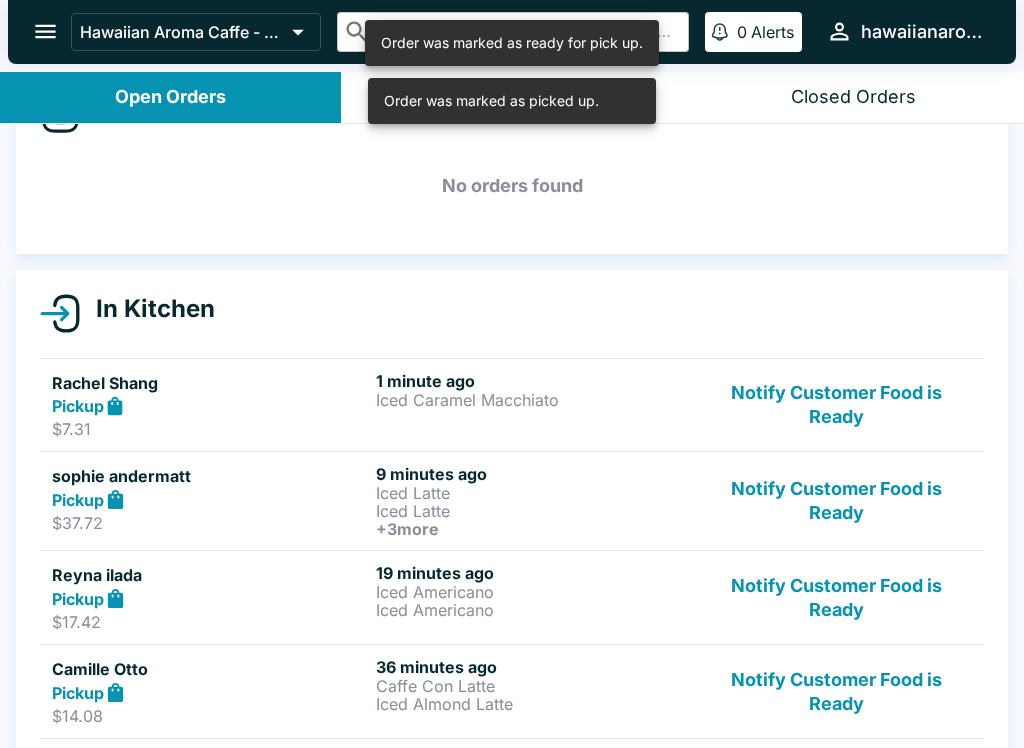 click on "Notify Customer Food is Ready" at bounding box center (836, 691) 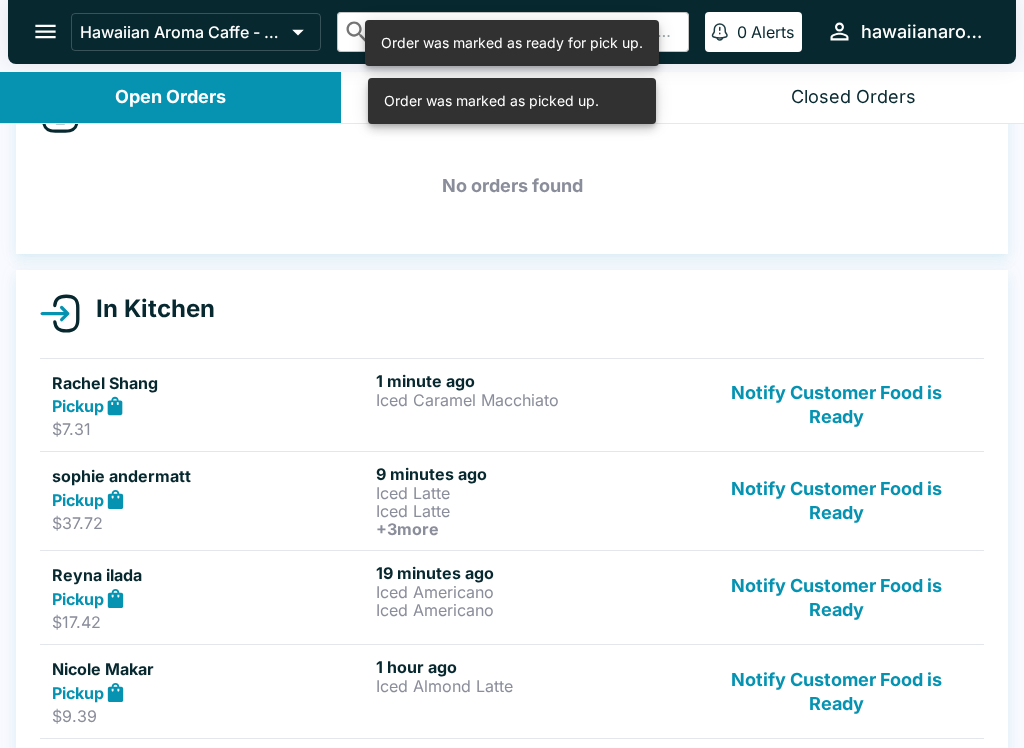click on "Notify Customer Food is Ready" at bounding box center [836, 691] 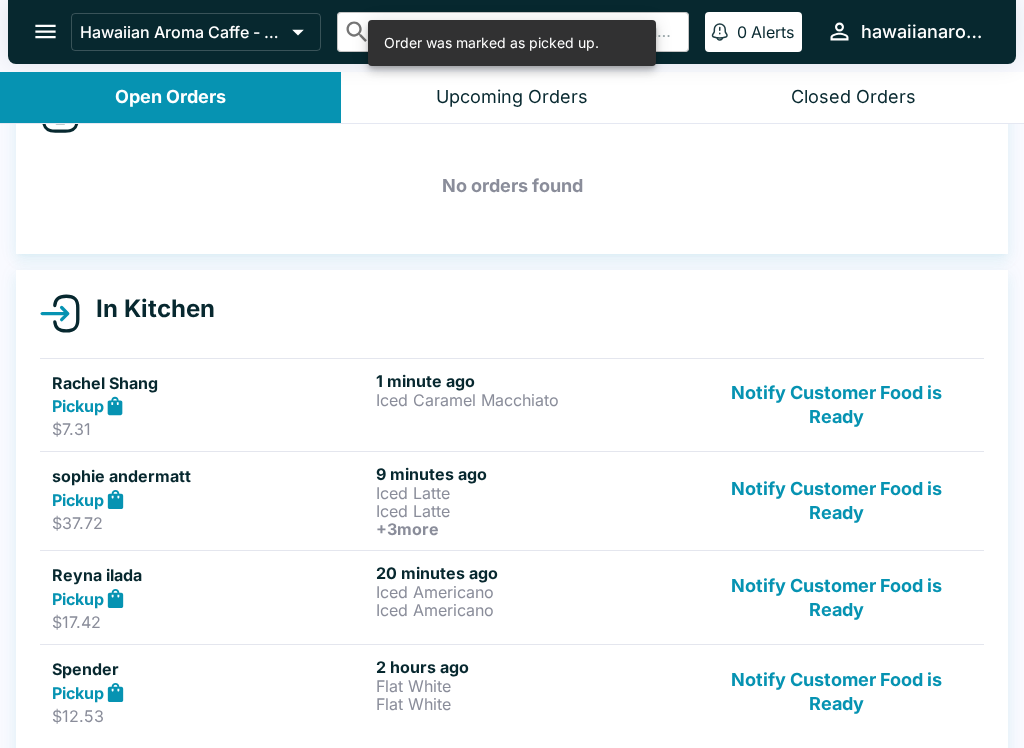 click on "Notify Customer Food is Ready" at bounding box center [836, 691] 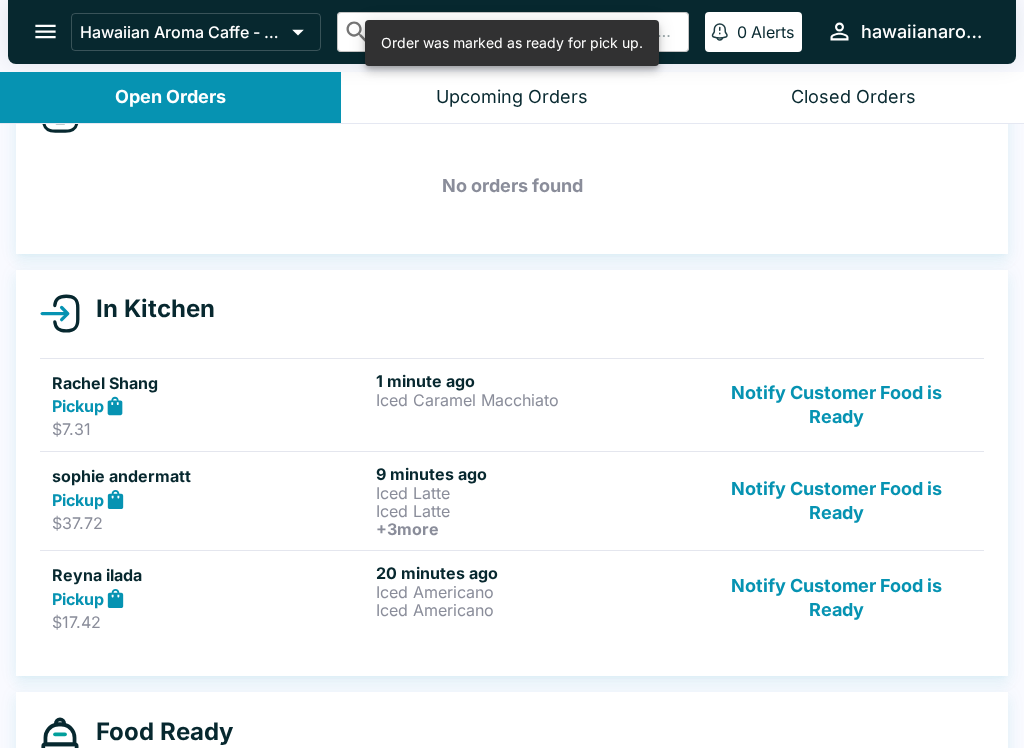 click on "Notify Customer Food is Ready" at bounding box center (836, 597) 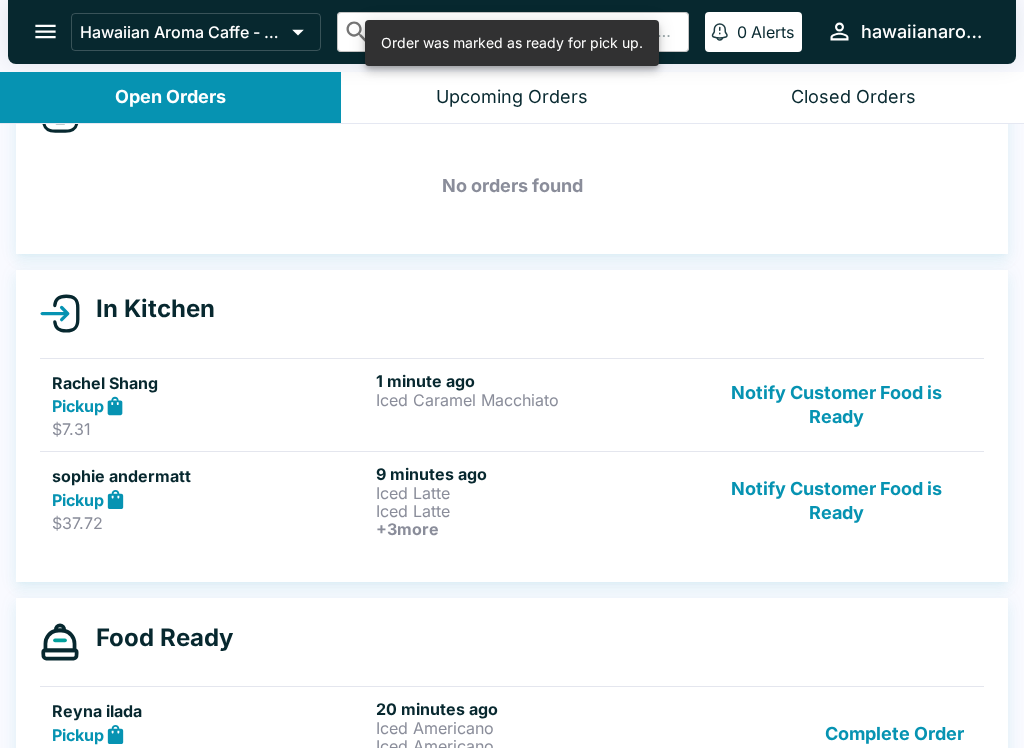 click on "Notify Customer Food is Ready" at bounding box center (836, 501) 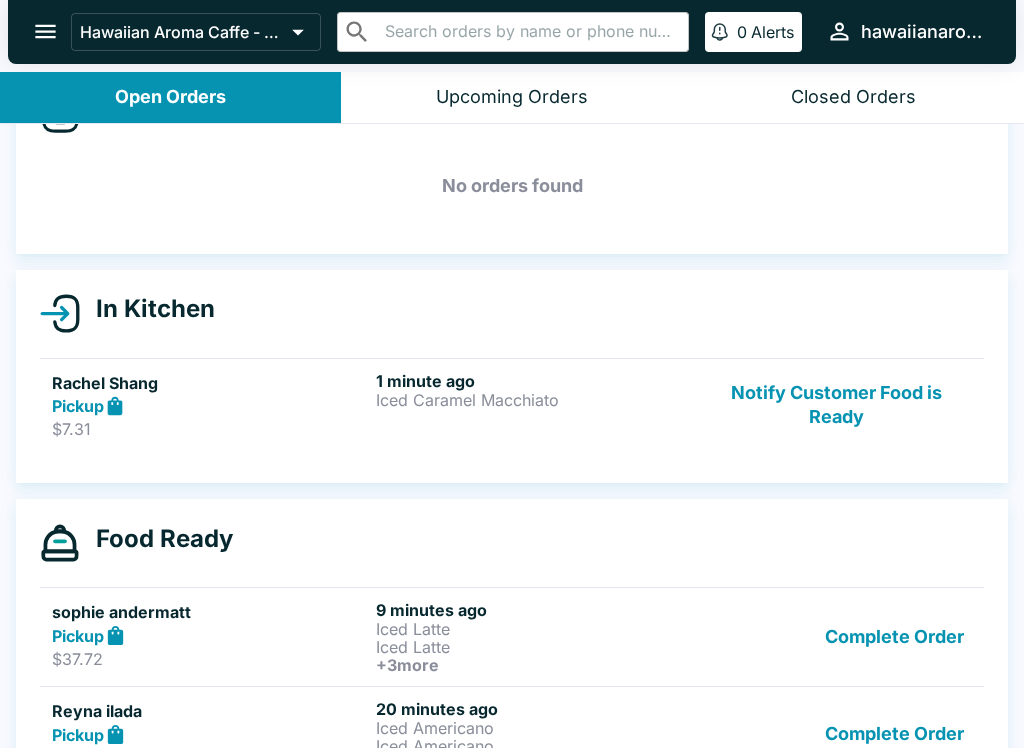click on "Iced Latte" at bounding box center [534, 629] 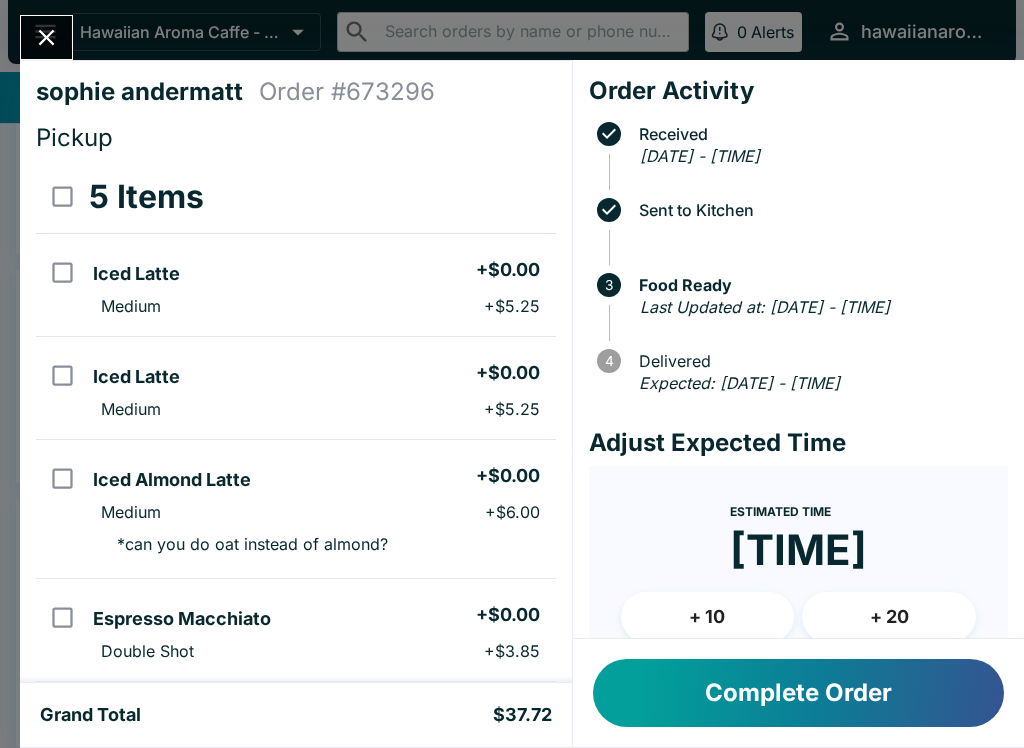 scroll, scrollTop: 0, scrollLeft: 0, axis: both 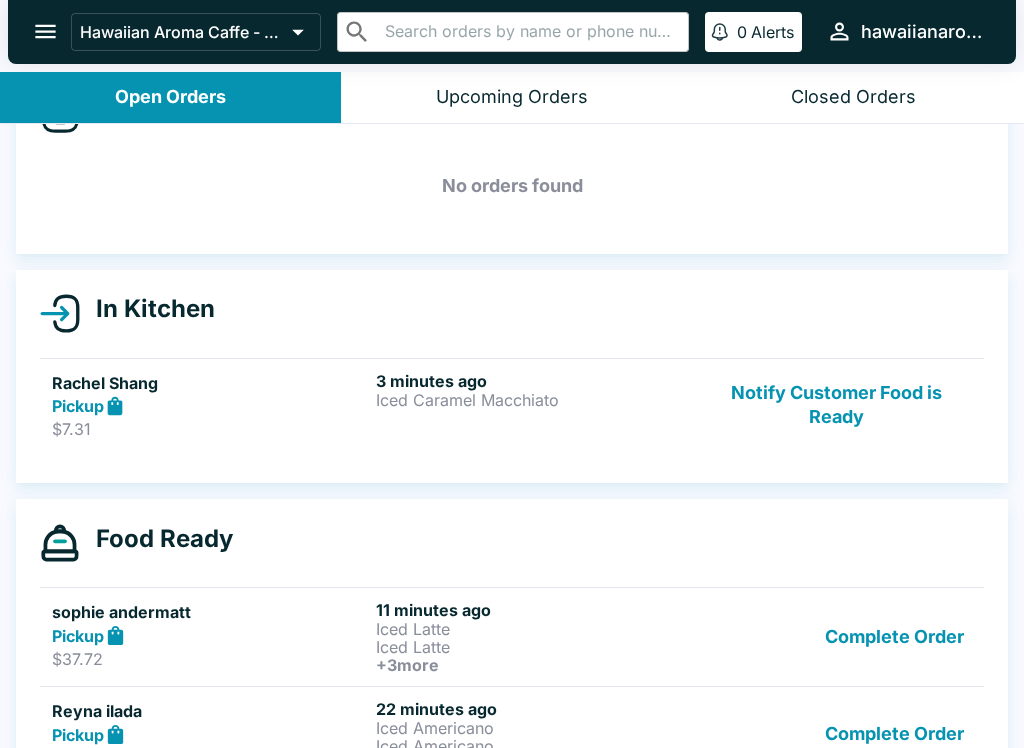 click on "Pickup" at bounding box center (210, 406) 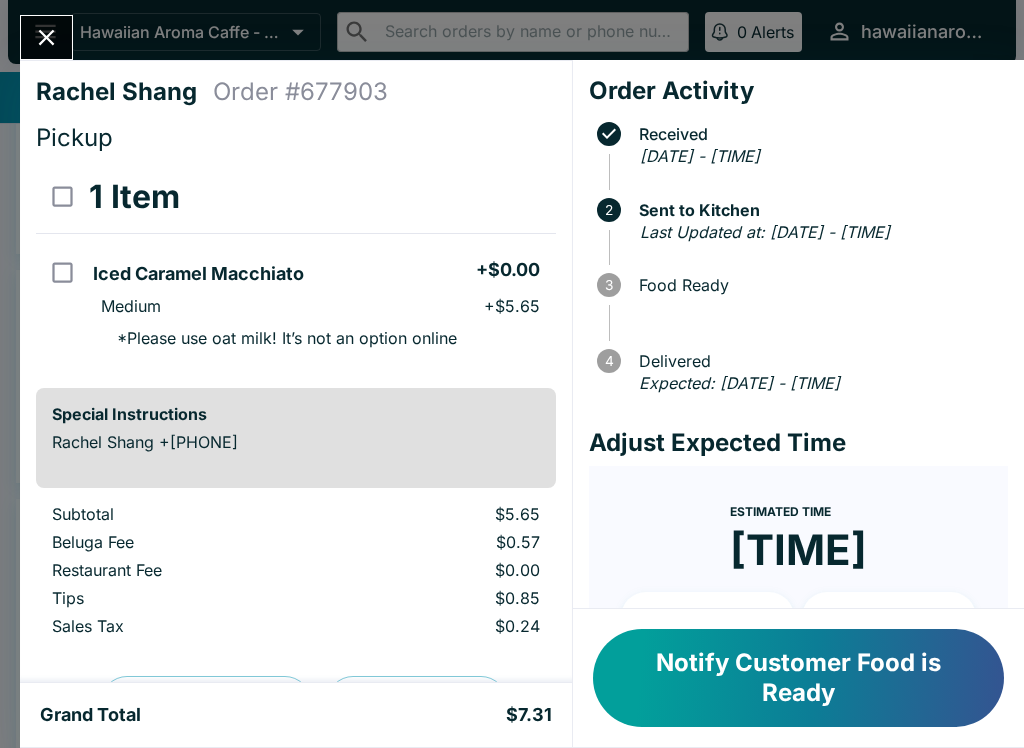 click on "Notify Customer Food is Ready" at bounding box center [798, 678] 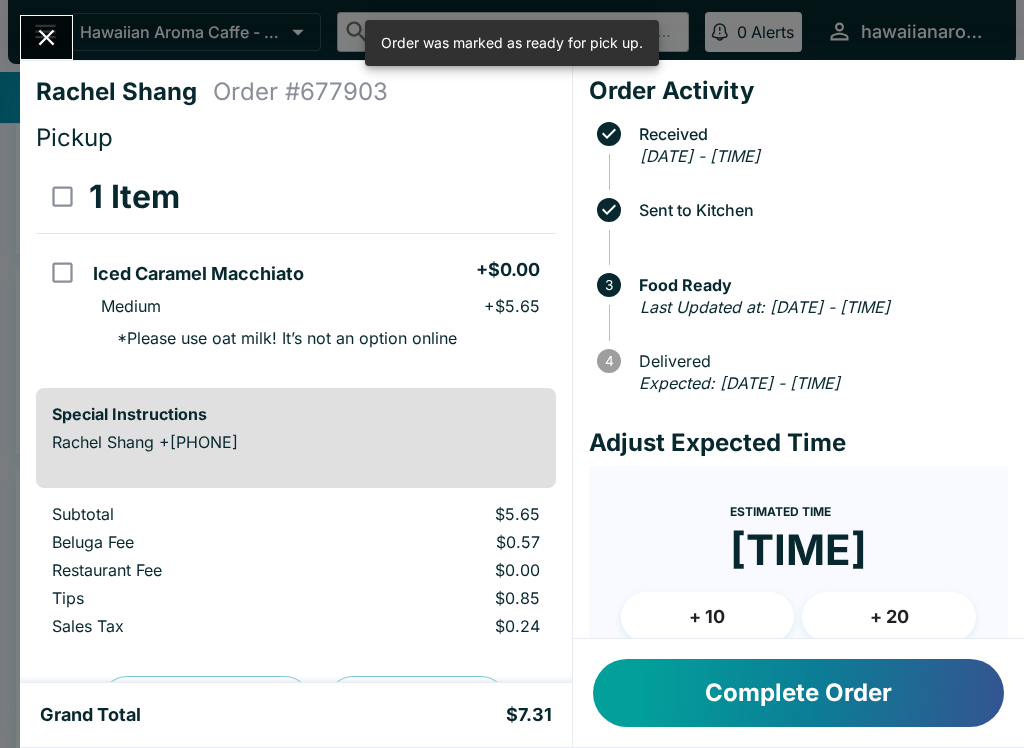 click 